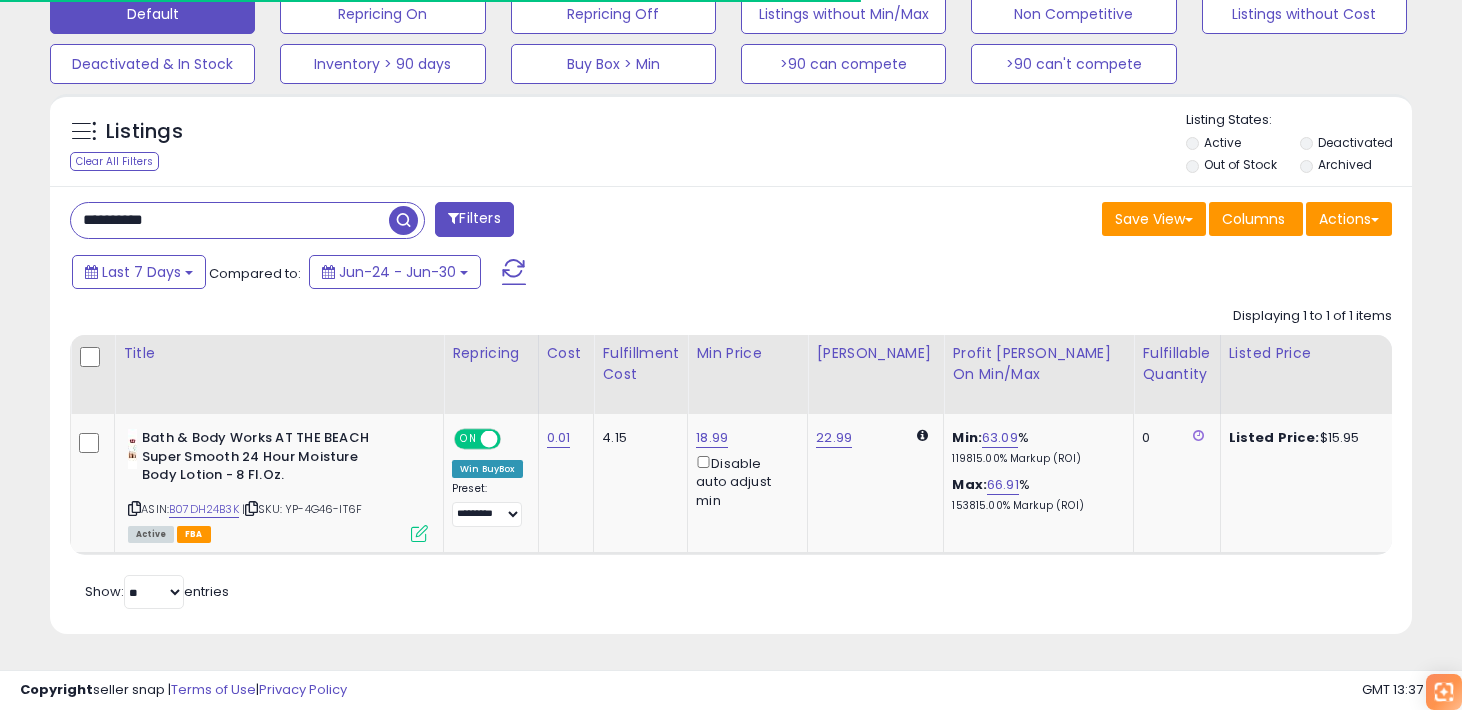 scroll, scrollTop: 636, scrollLeft: 0, axis: vertical 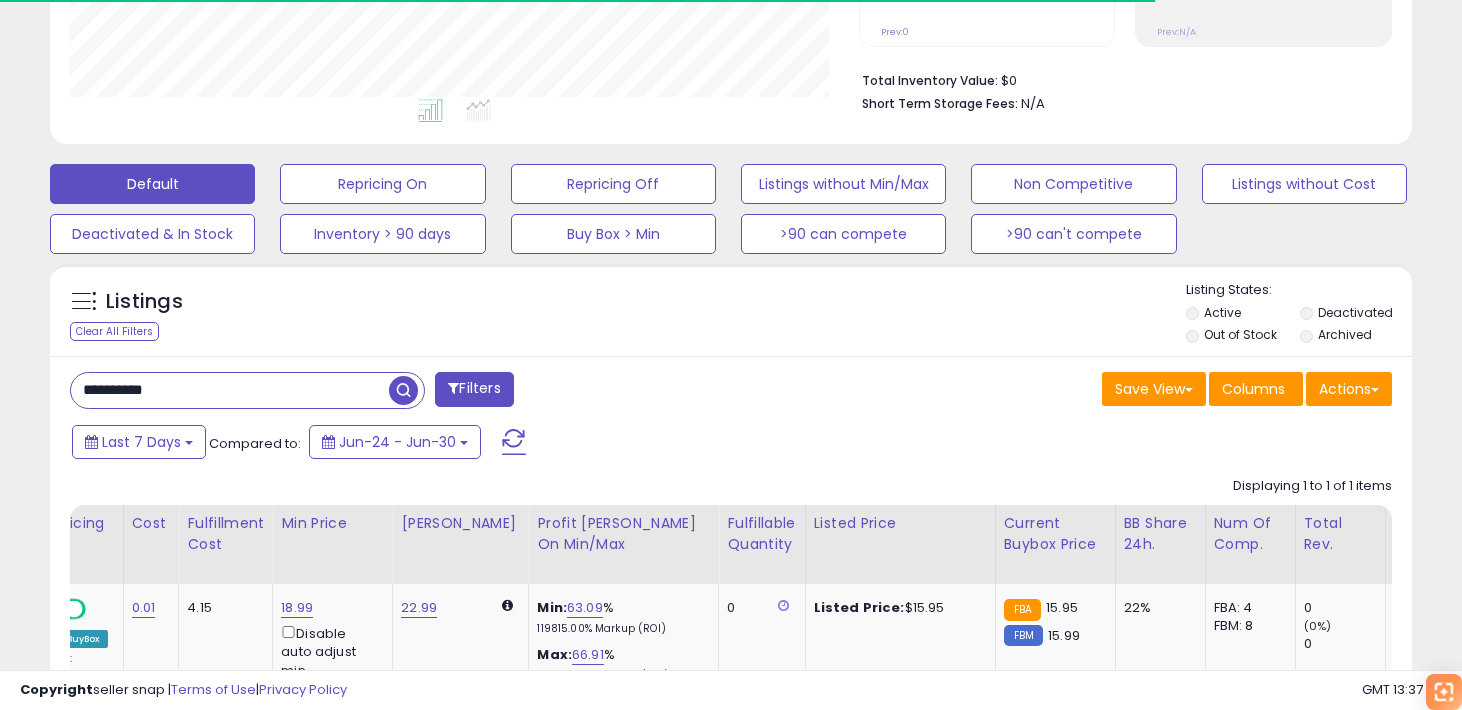 click on "**********" at bounding box center [230, 390] 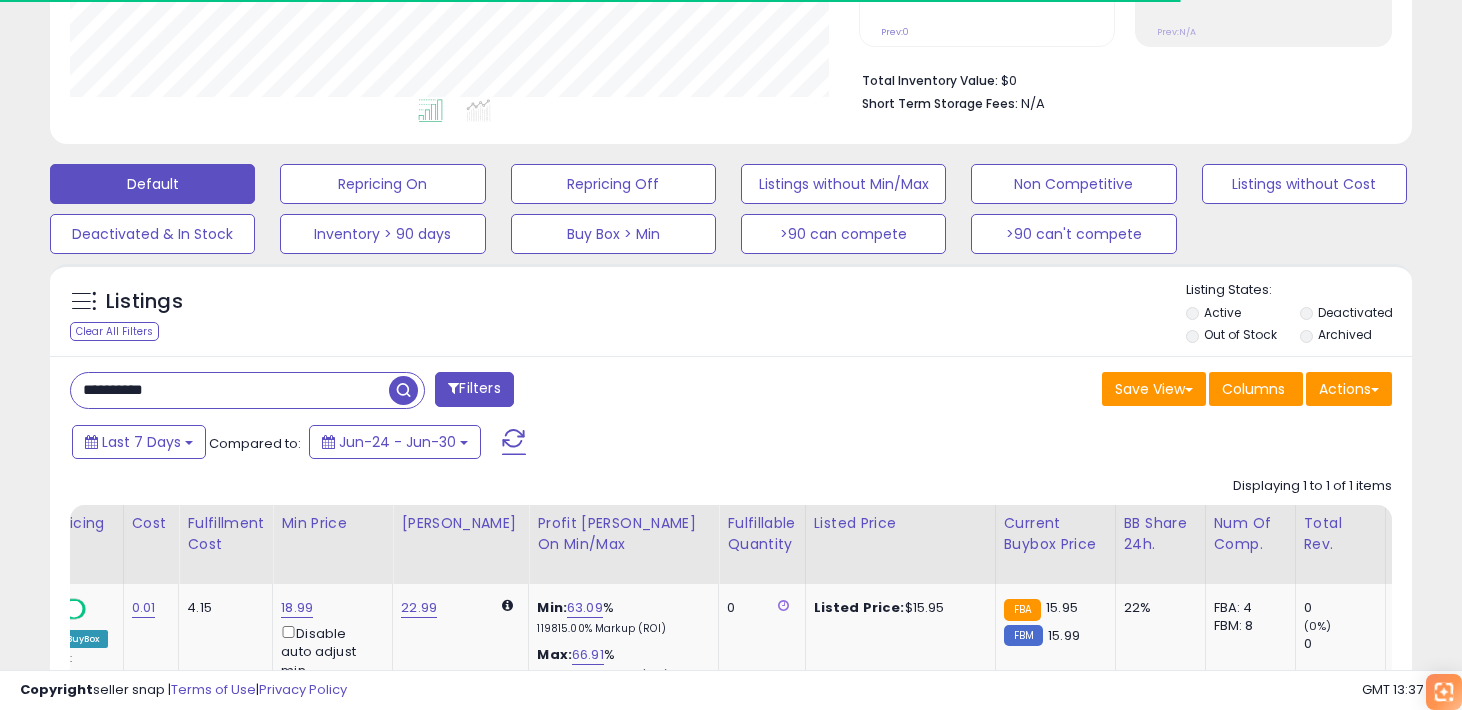 click on "**********" at bounding box center (230, 390) 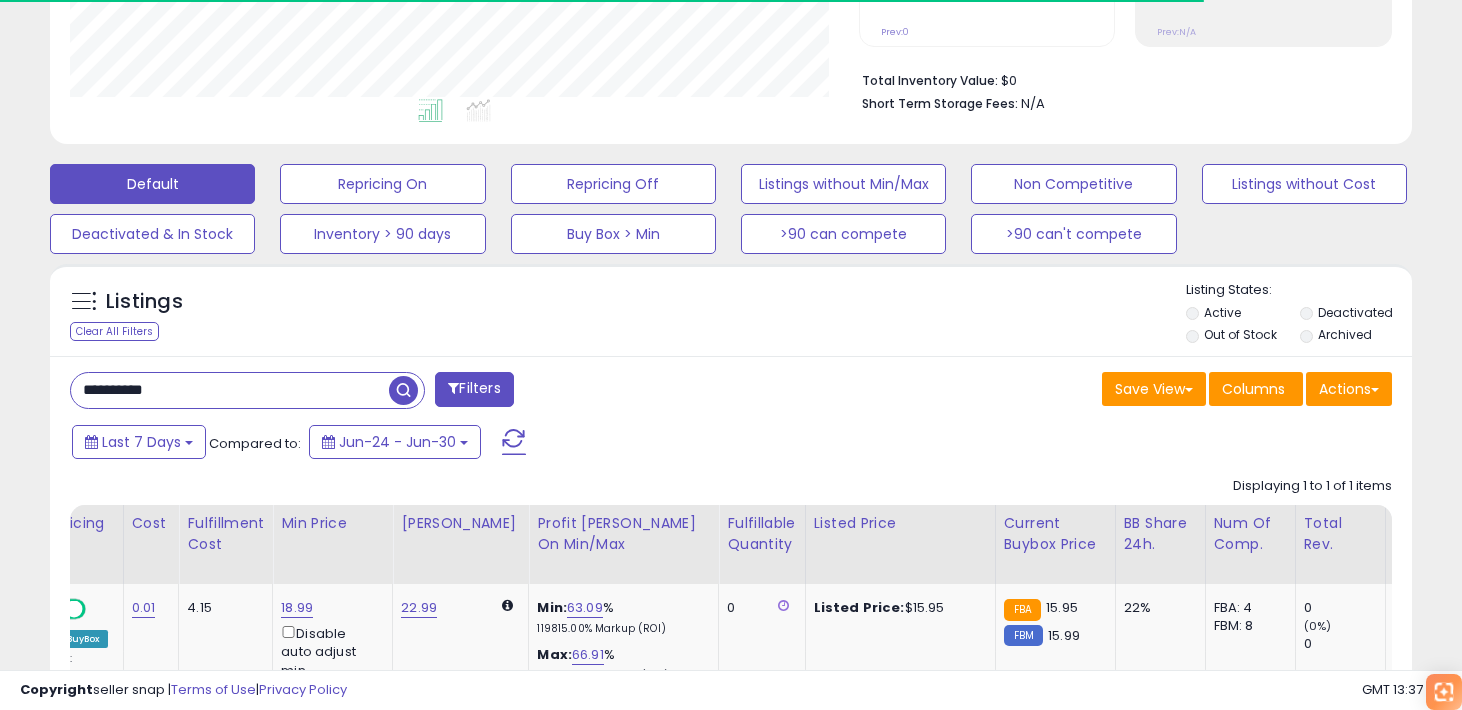 click on "**********" at bounding box center [230, 390] 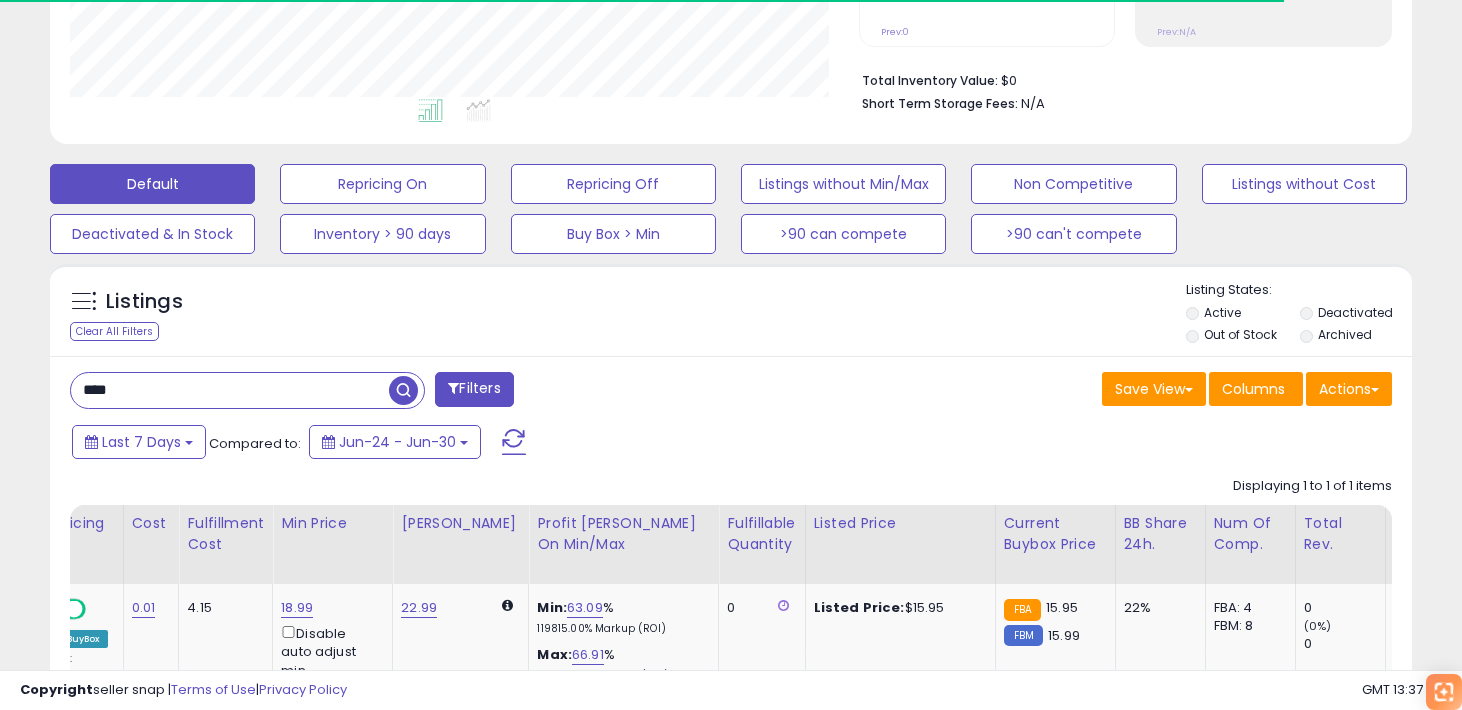 type on "****" 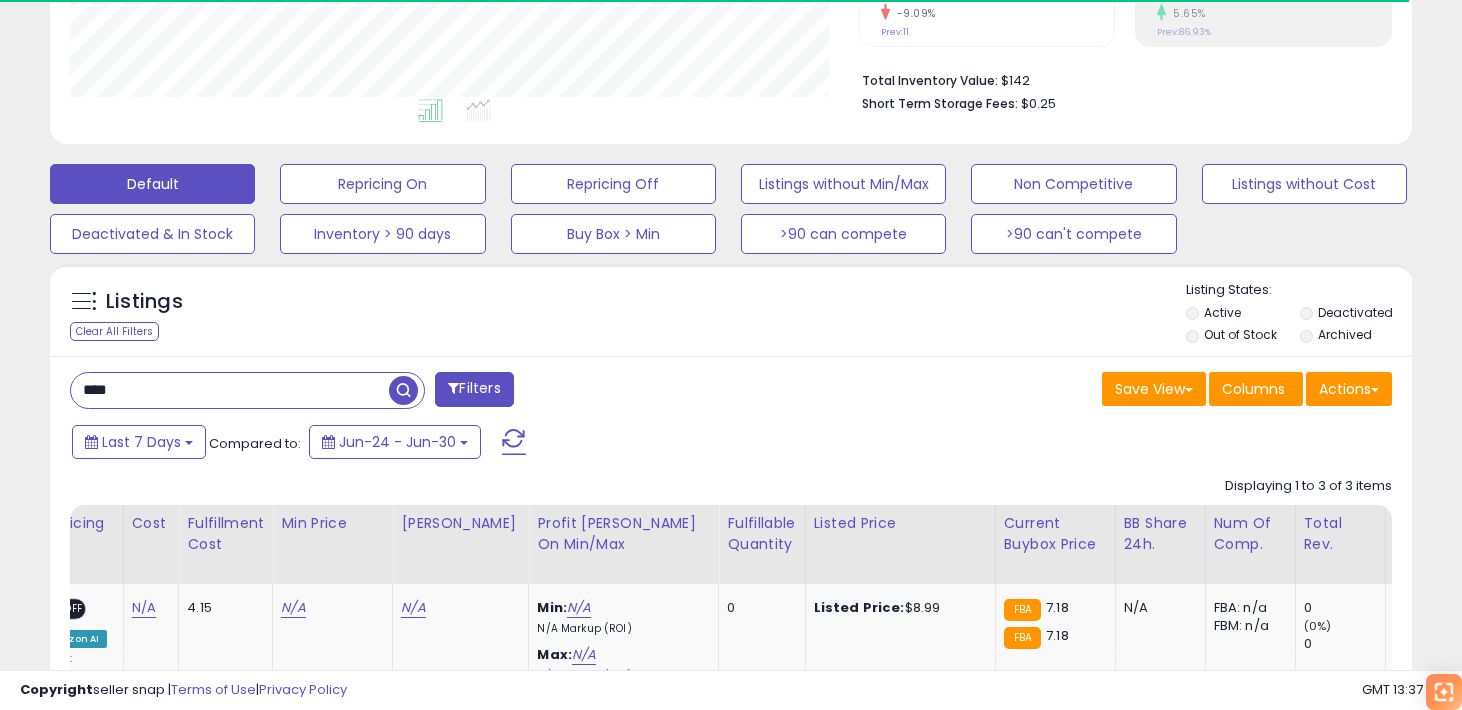 scroll, scrollTop: 0, scrollLeft: 362, axis: horizontal 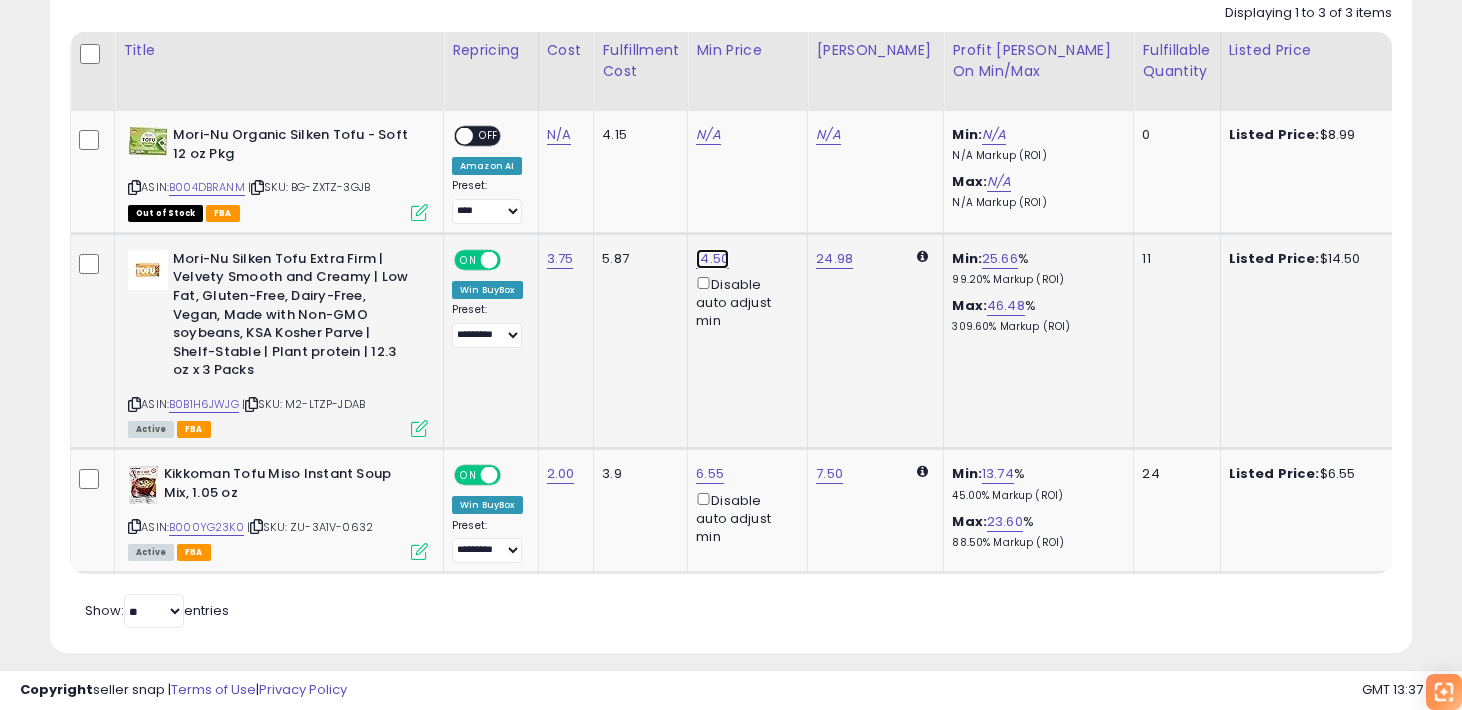 click on "14.50" at bounding box center [708, 135] 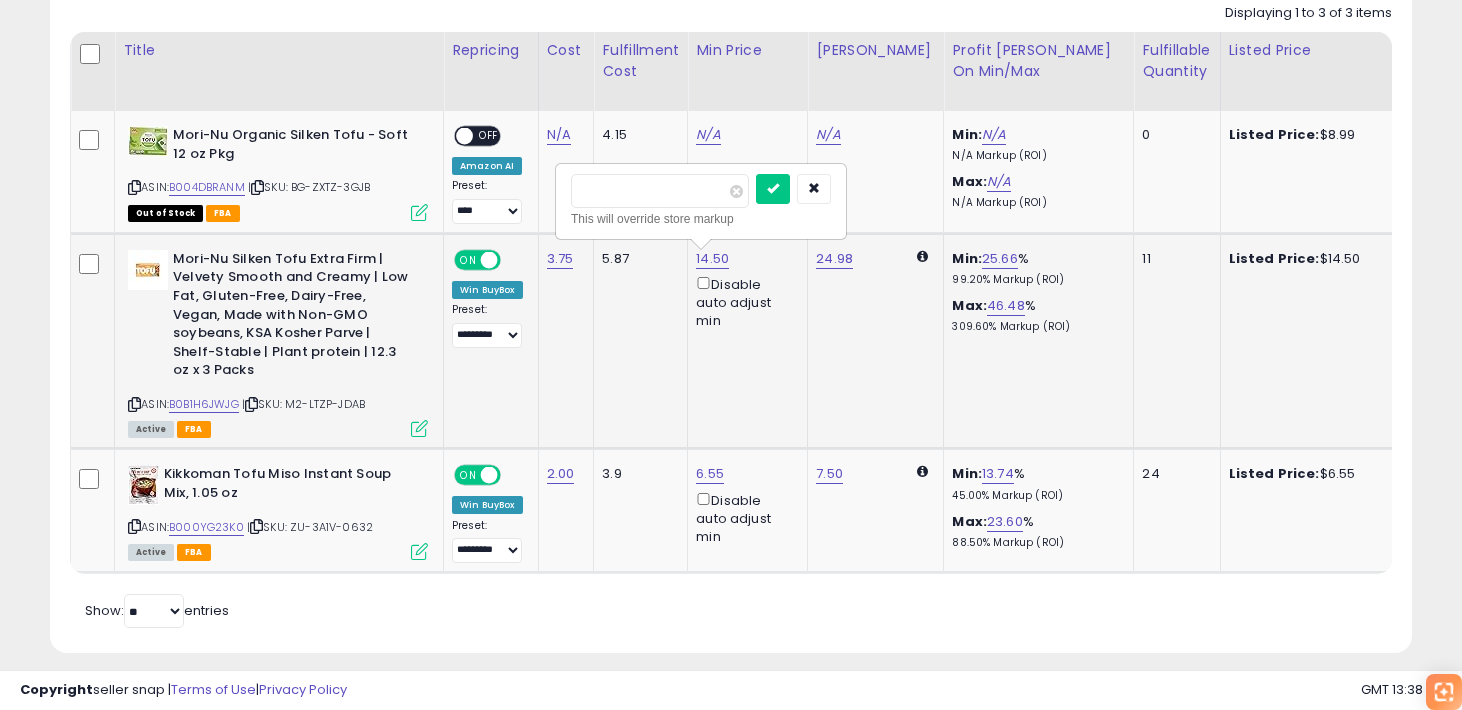 type on "*****" 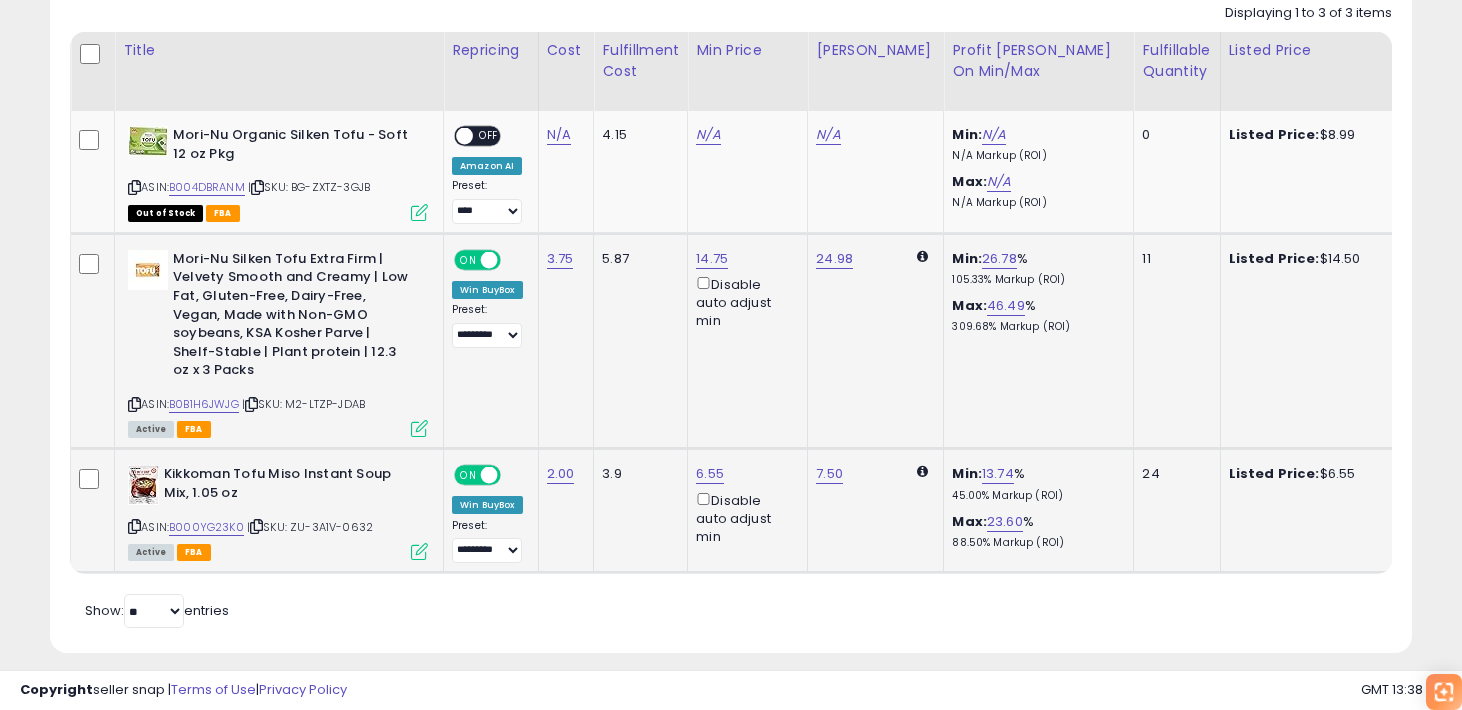 scroll, scrollTop: 0, scrollLeft: 595, axis: horizontal 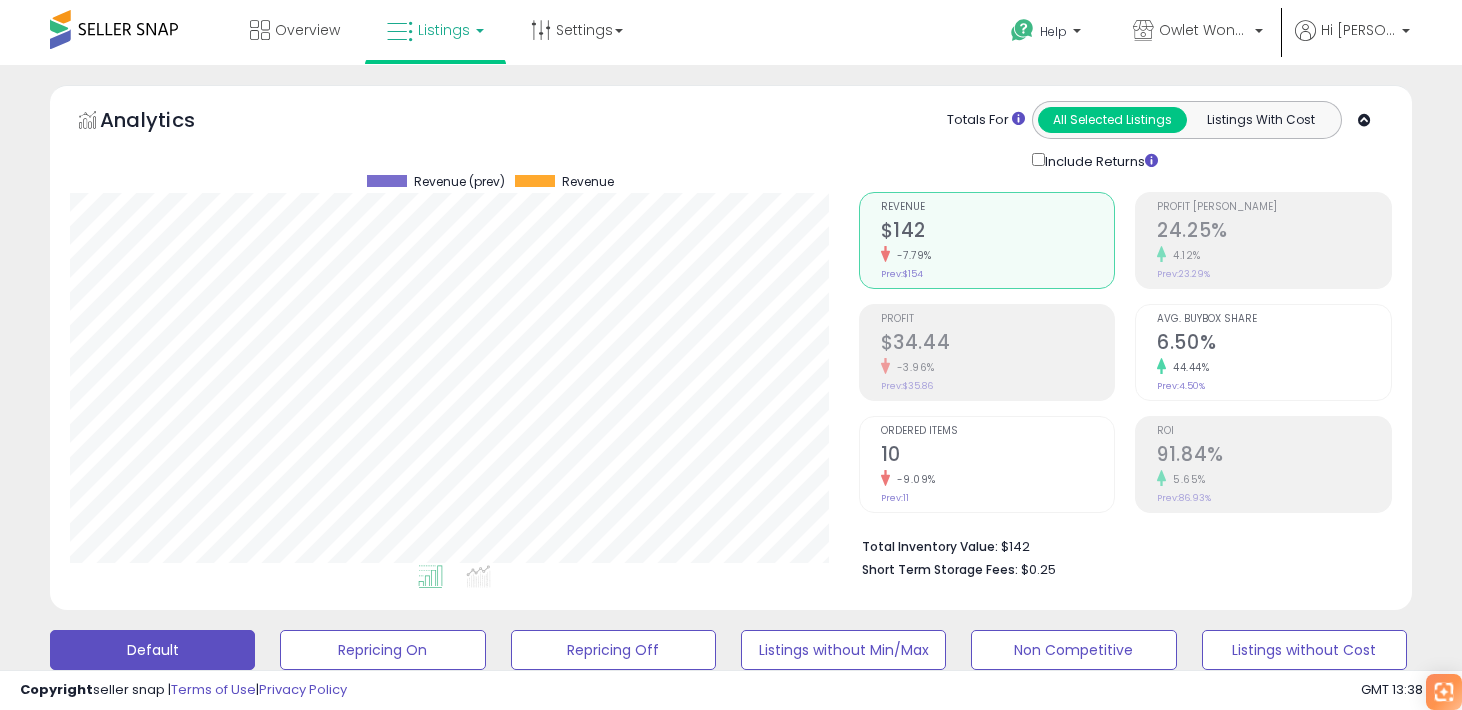 click on "Listings
Amazon
Walmart" at bounding box center [435, 32] 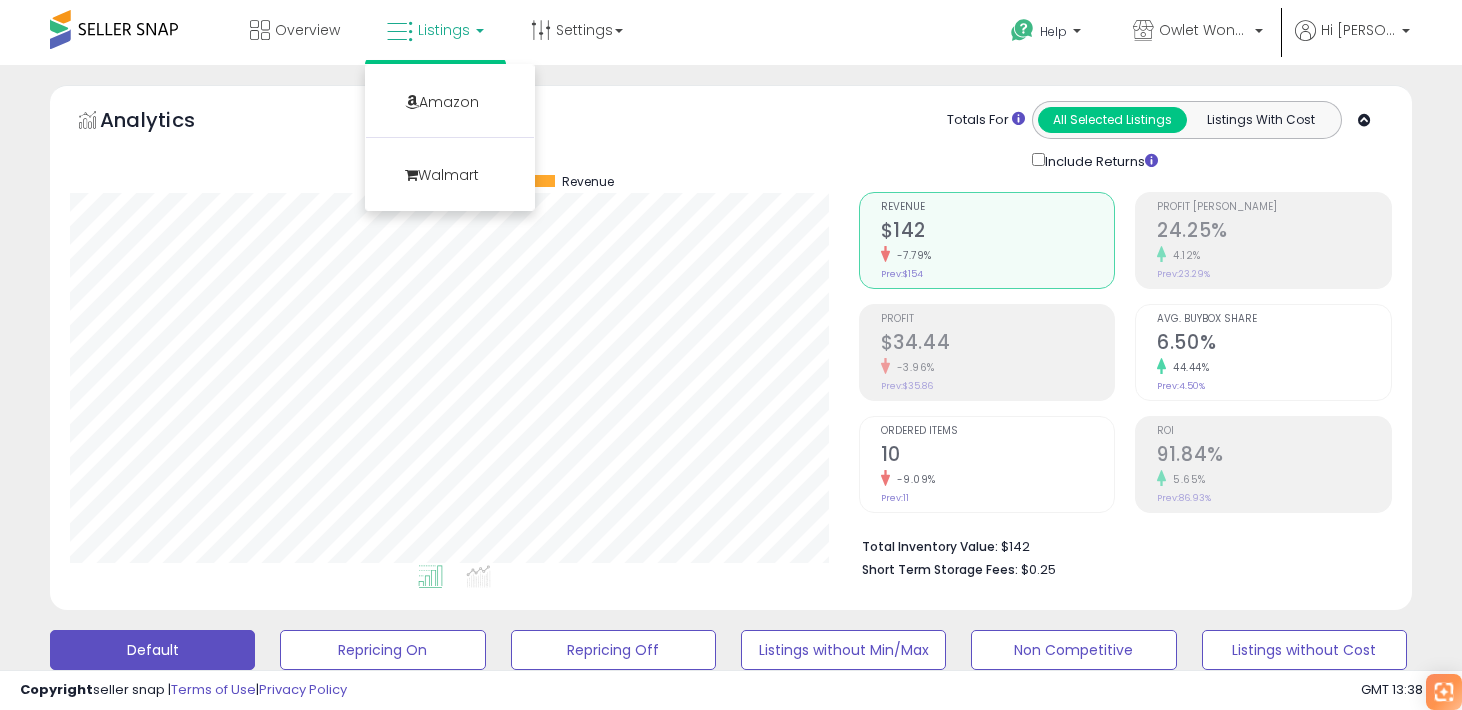 click on "Overview
Listings
Amazon" at bounding box center [436, 32] 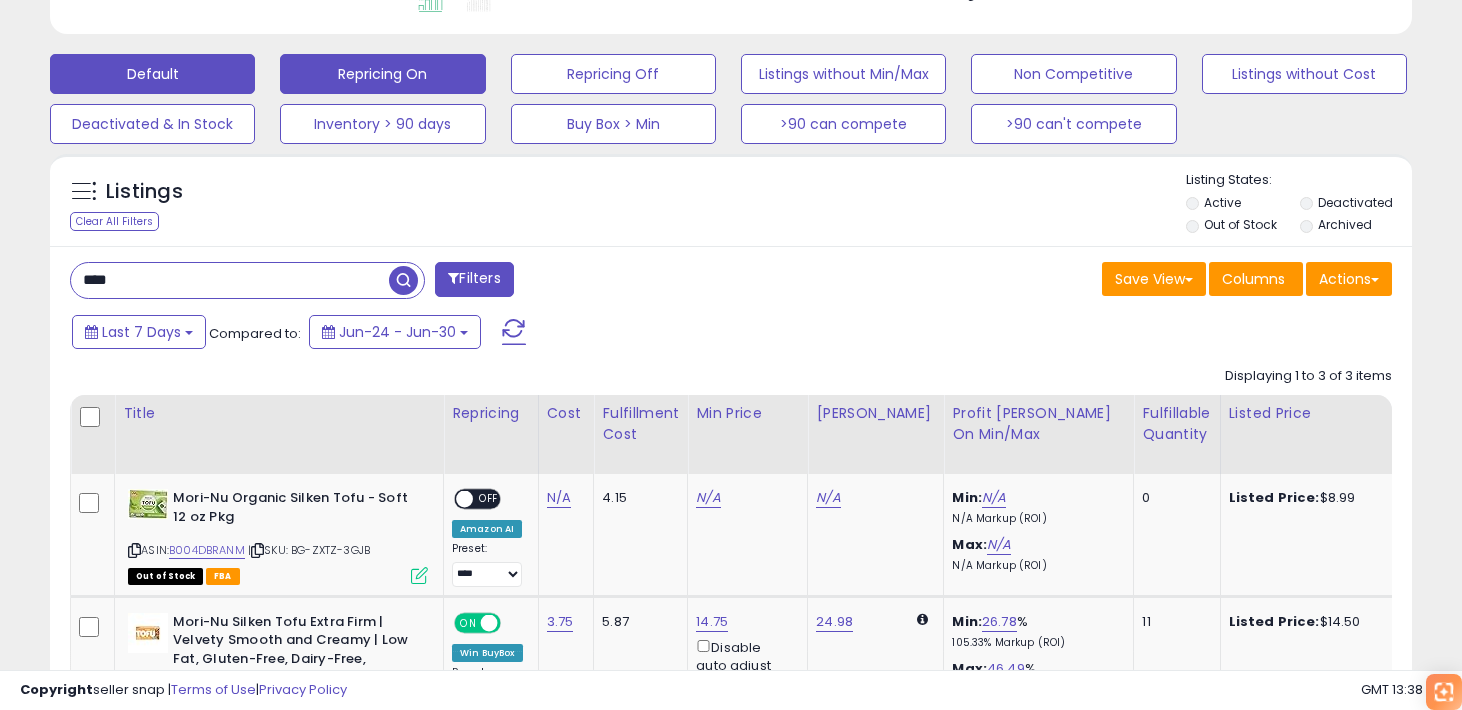click on "Repricing On" at bounding box center [382, 74] 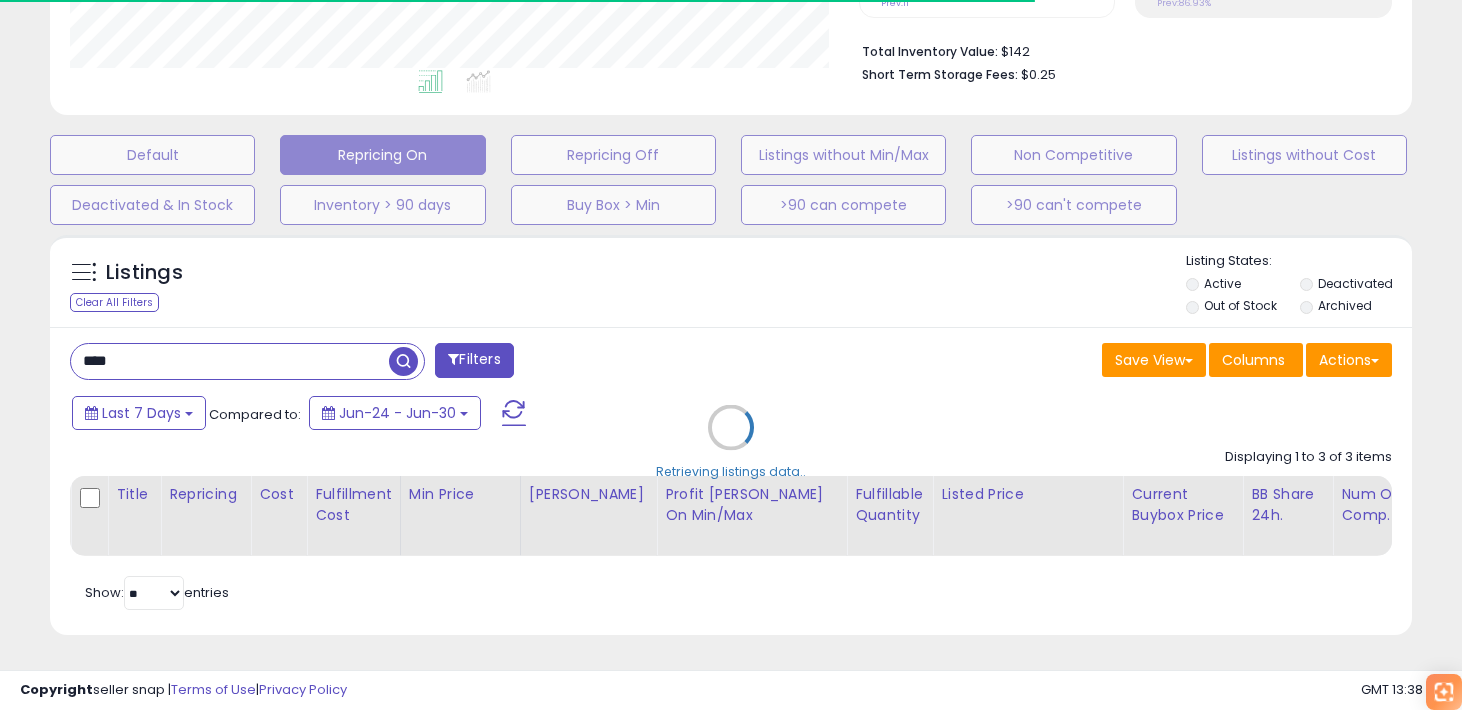 click on "Retrieving listings data.." at bounding box center [731, 442] 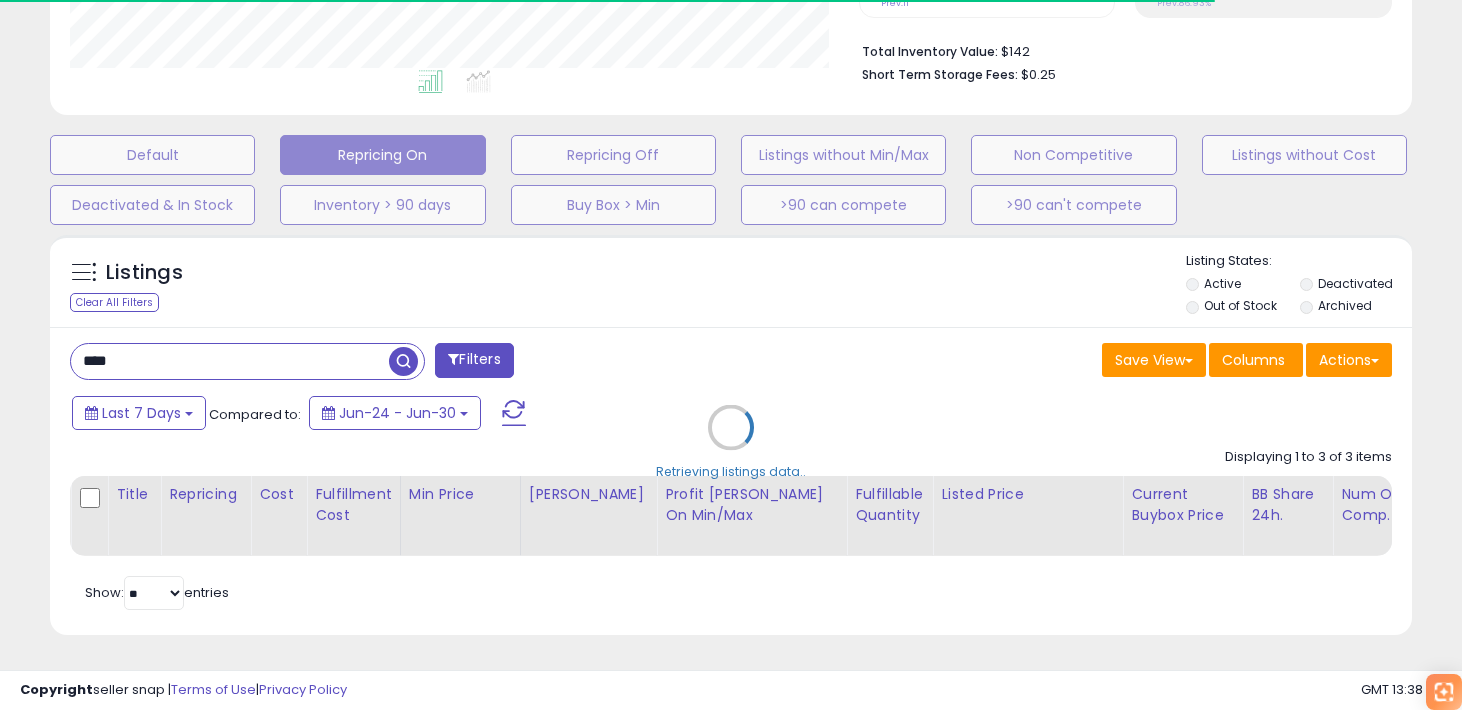 click on "Retrieving listings data.." at bounding box center [731, 442] 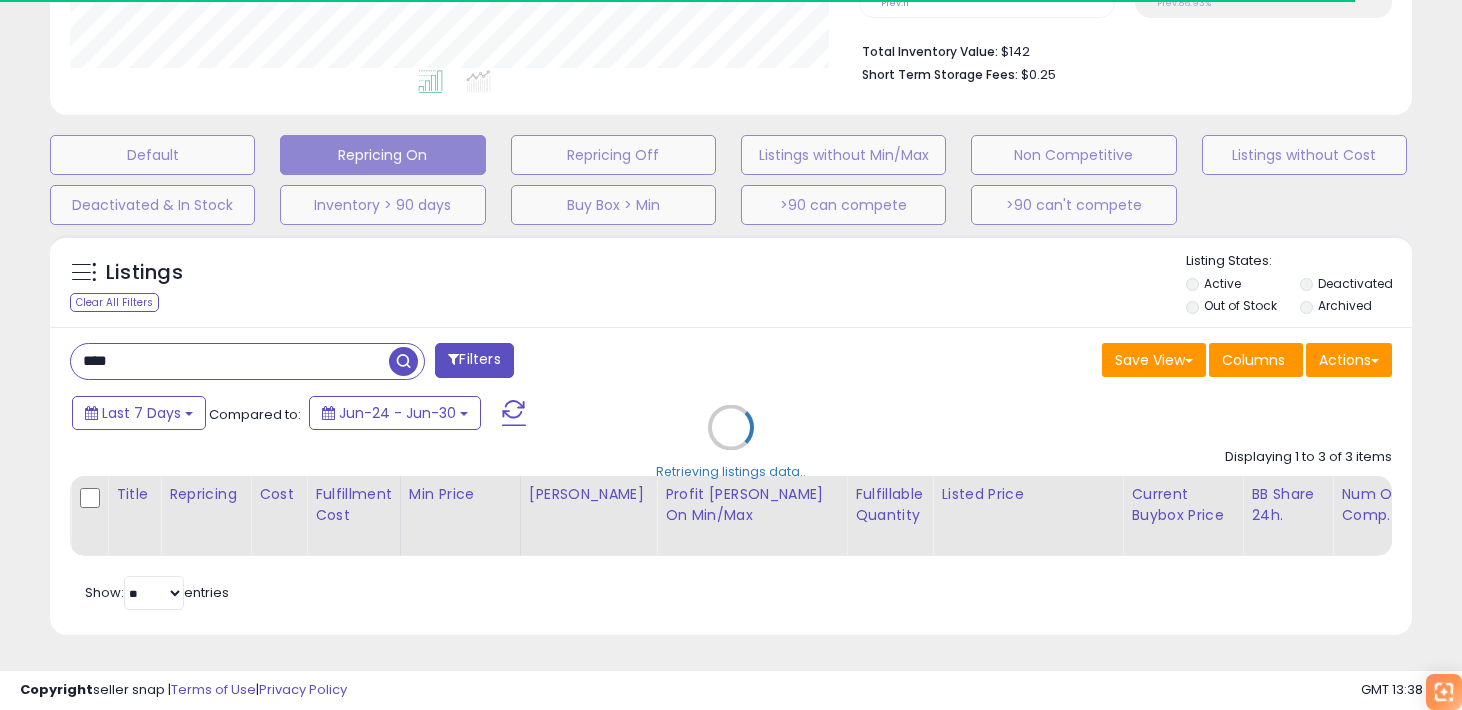 click on "Retrieving listings data.." at bounding box center [731, 442] 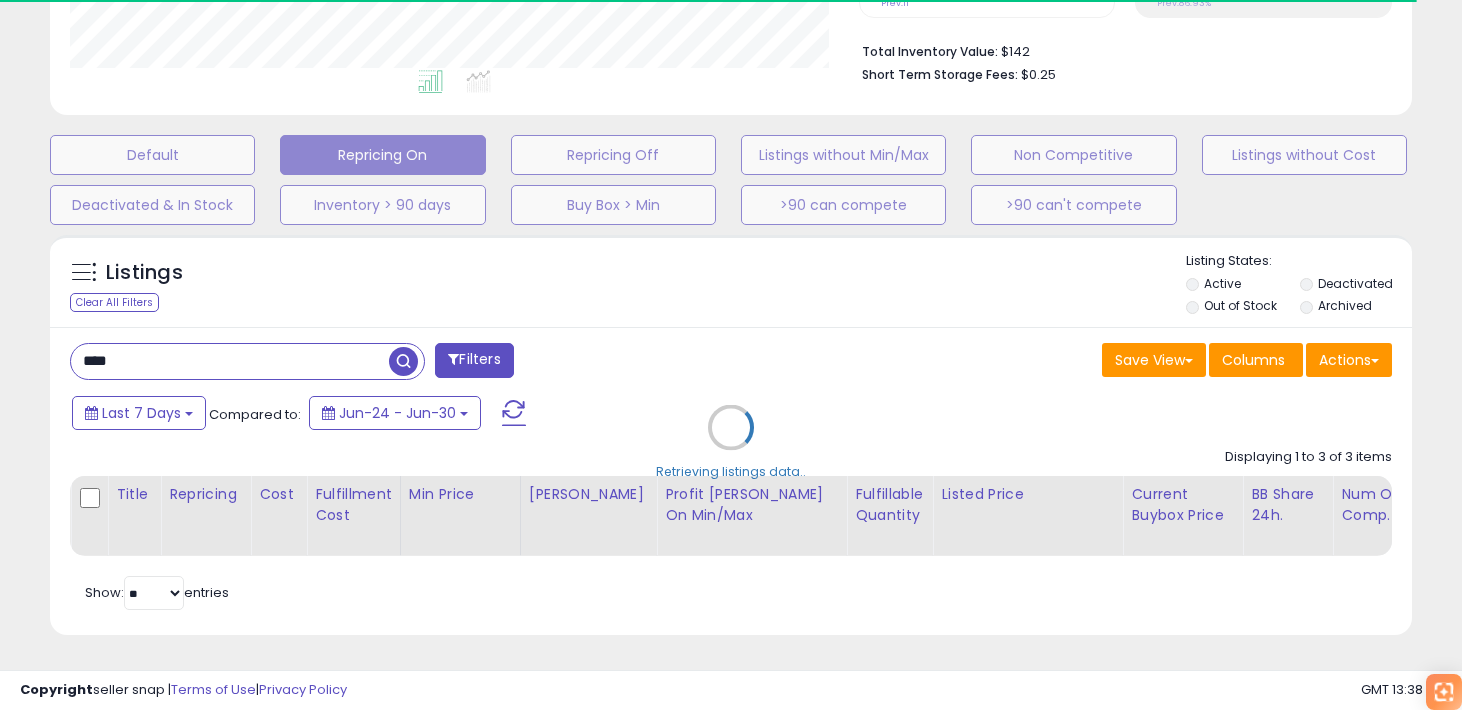 type 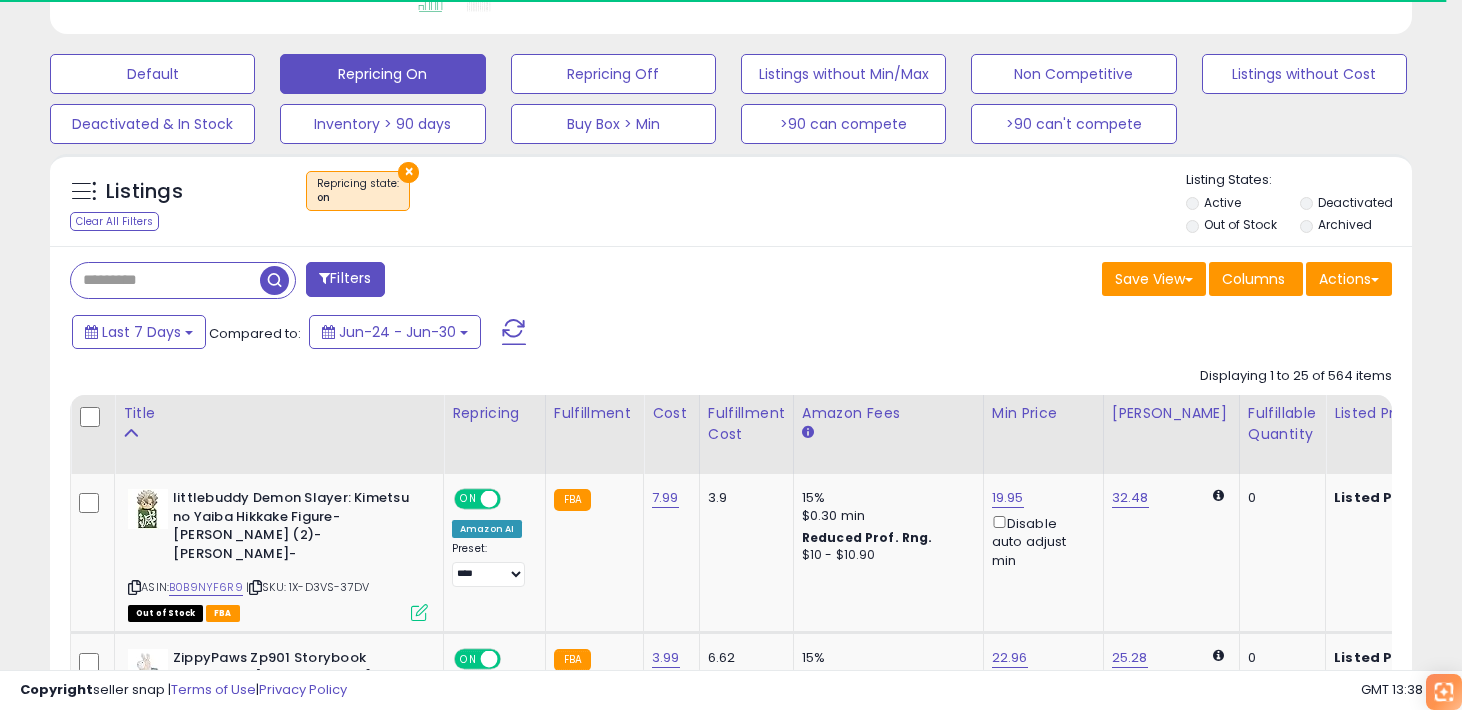 click on "×" at bounding box center (408, 172) 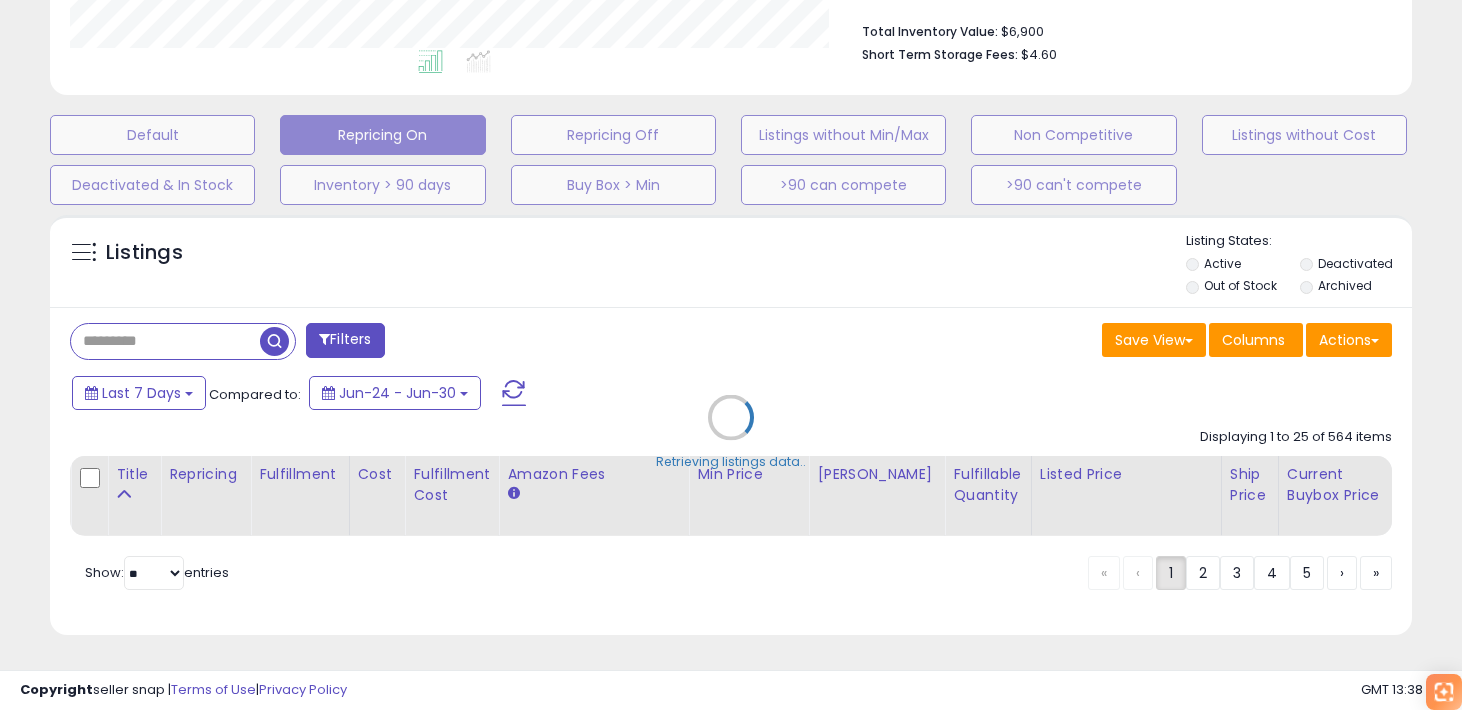click on "Retrieving listings data.." at bounding box center (731, 432) 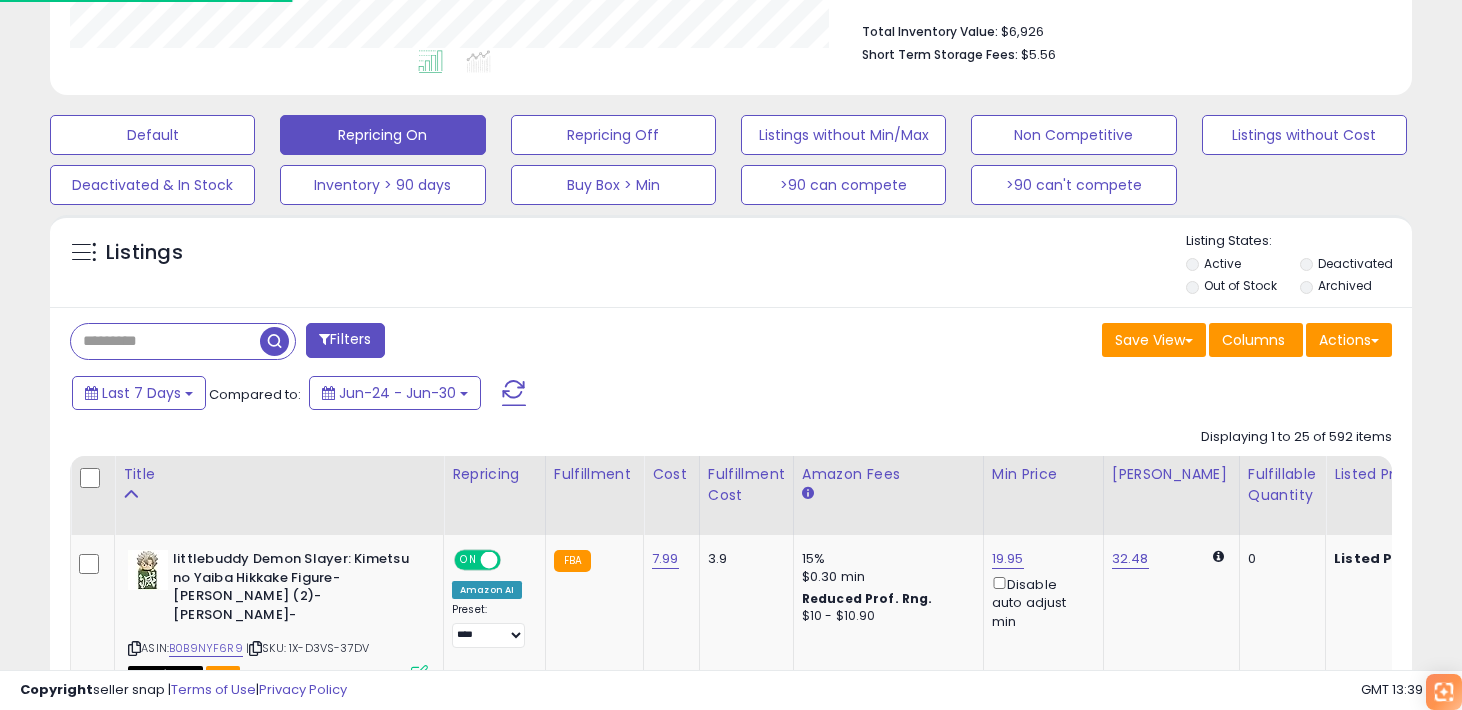 scroll, scrollTop: 576, scrollLeft: 0, axis: vertical 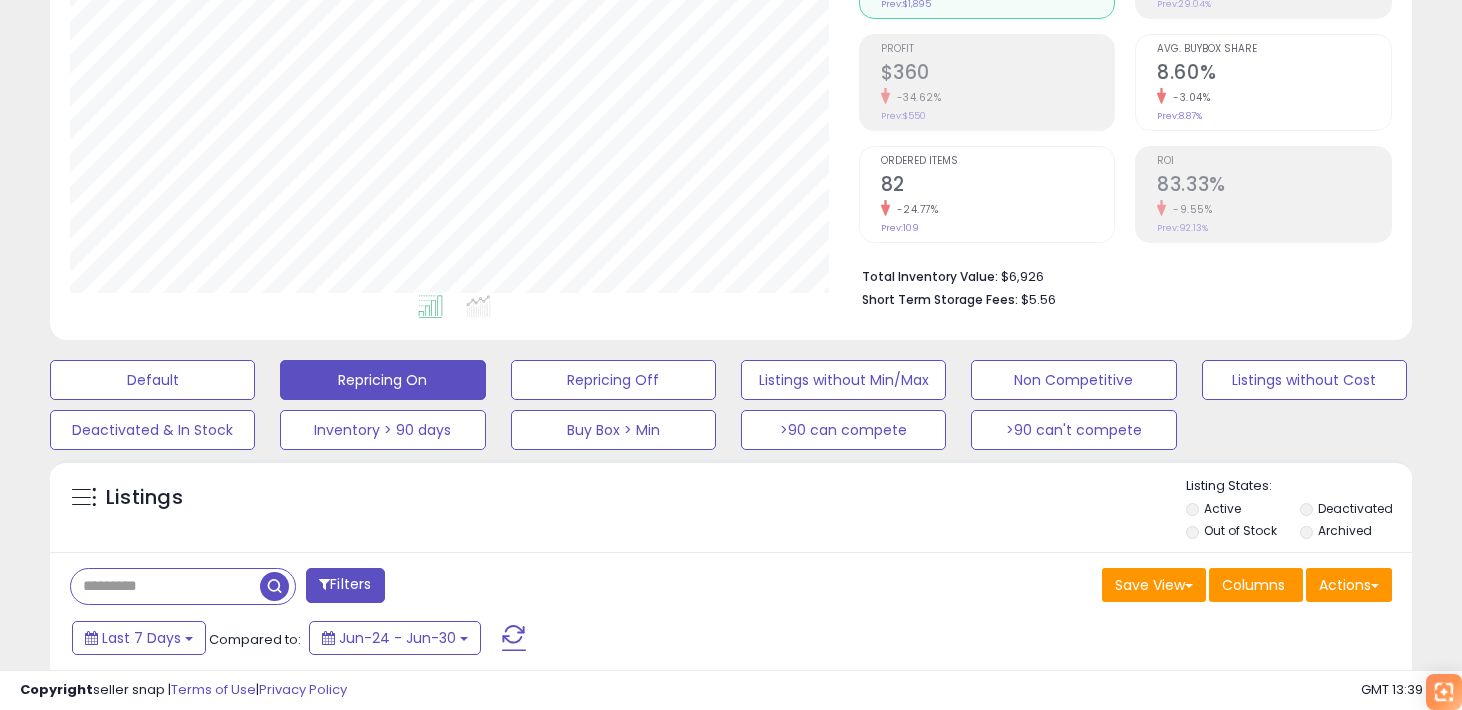 click on "Out of Stock" at bounding box center [1241, 533] 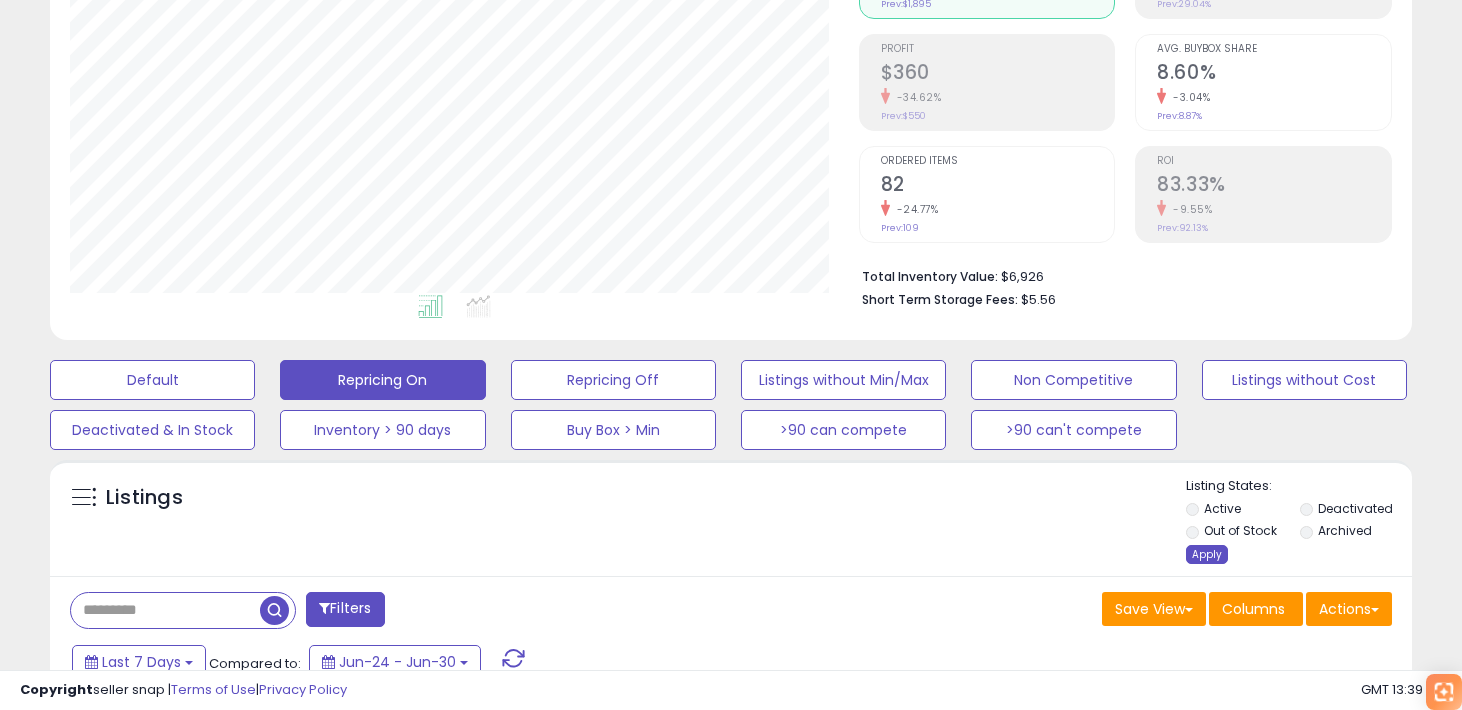 click on "Apply" at bounding box center (1207, 554) 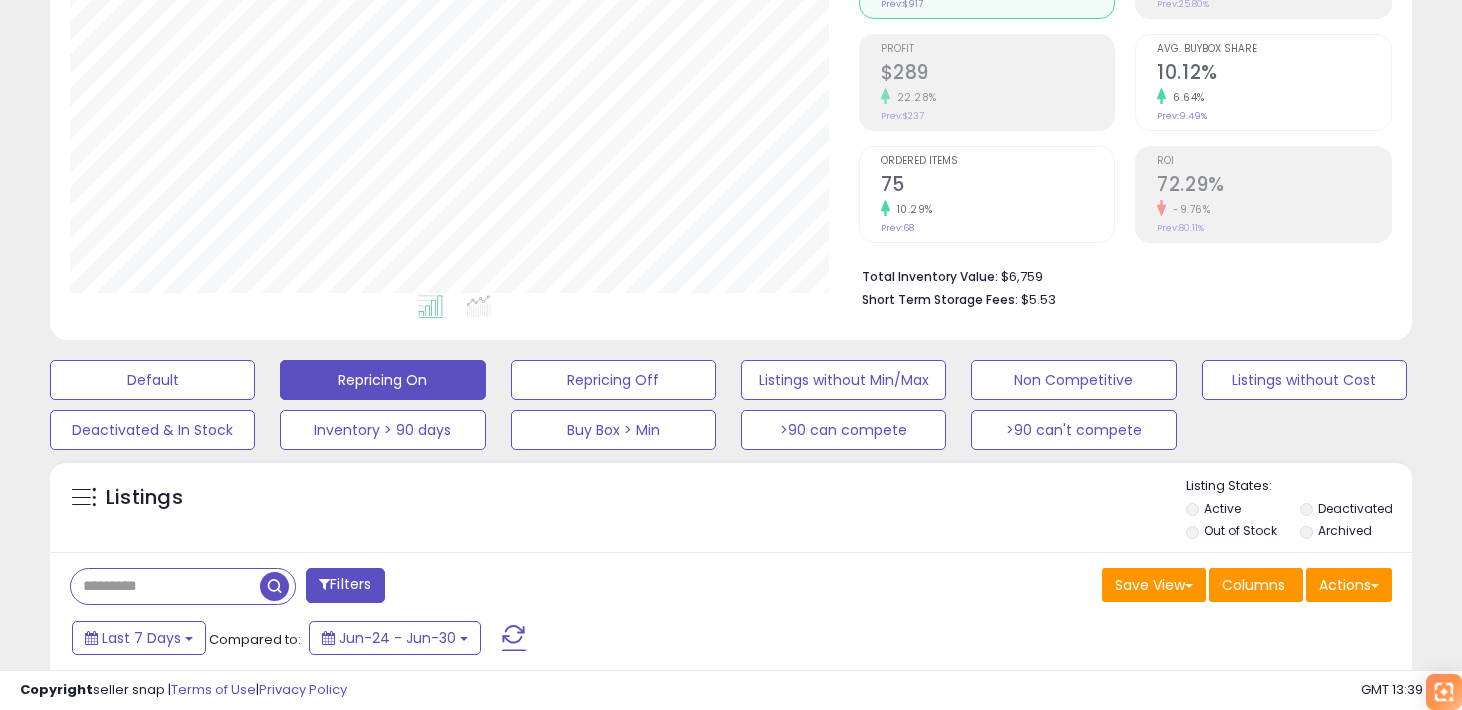 scroll, scrollTop: 999590, scrollLeft: 999211, axis: both 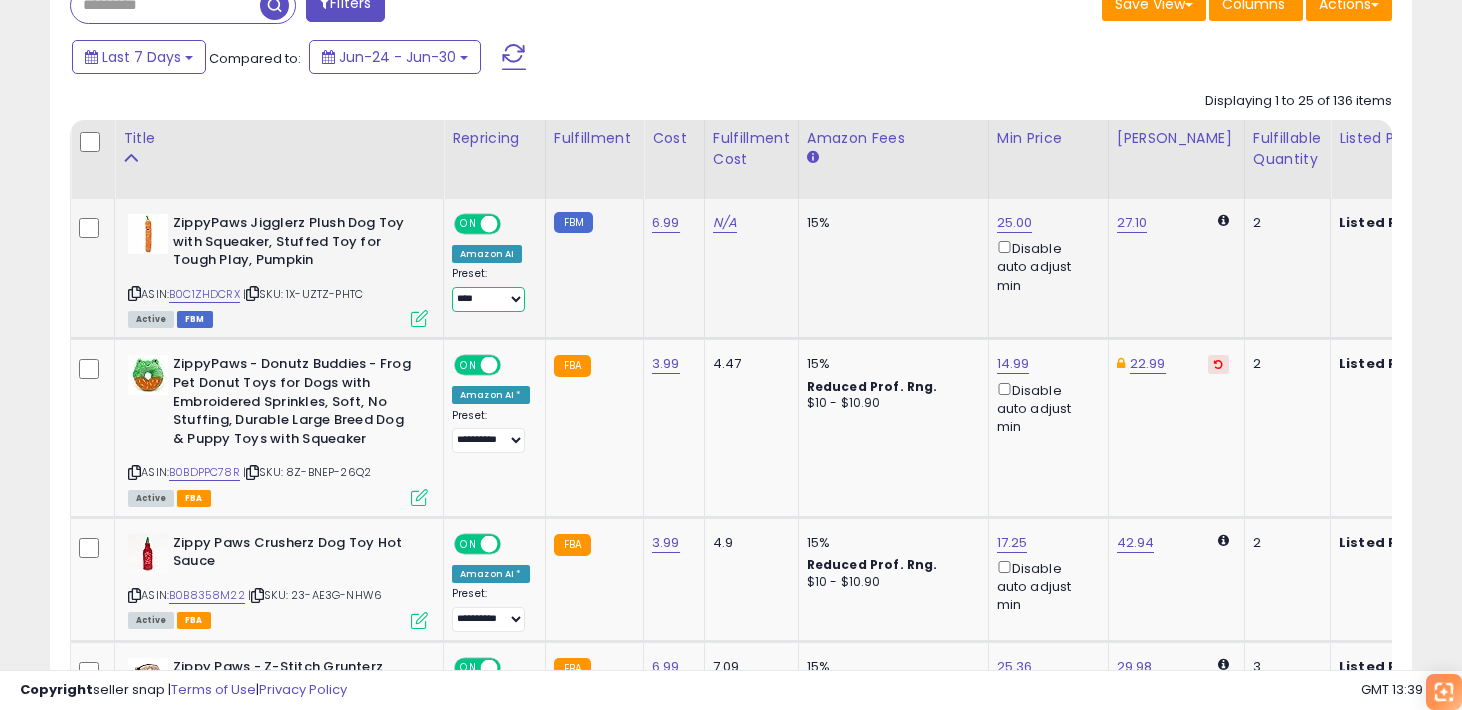 click on "**********" at bounding box center (488, 299) 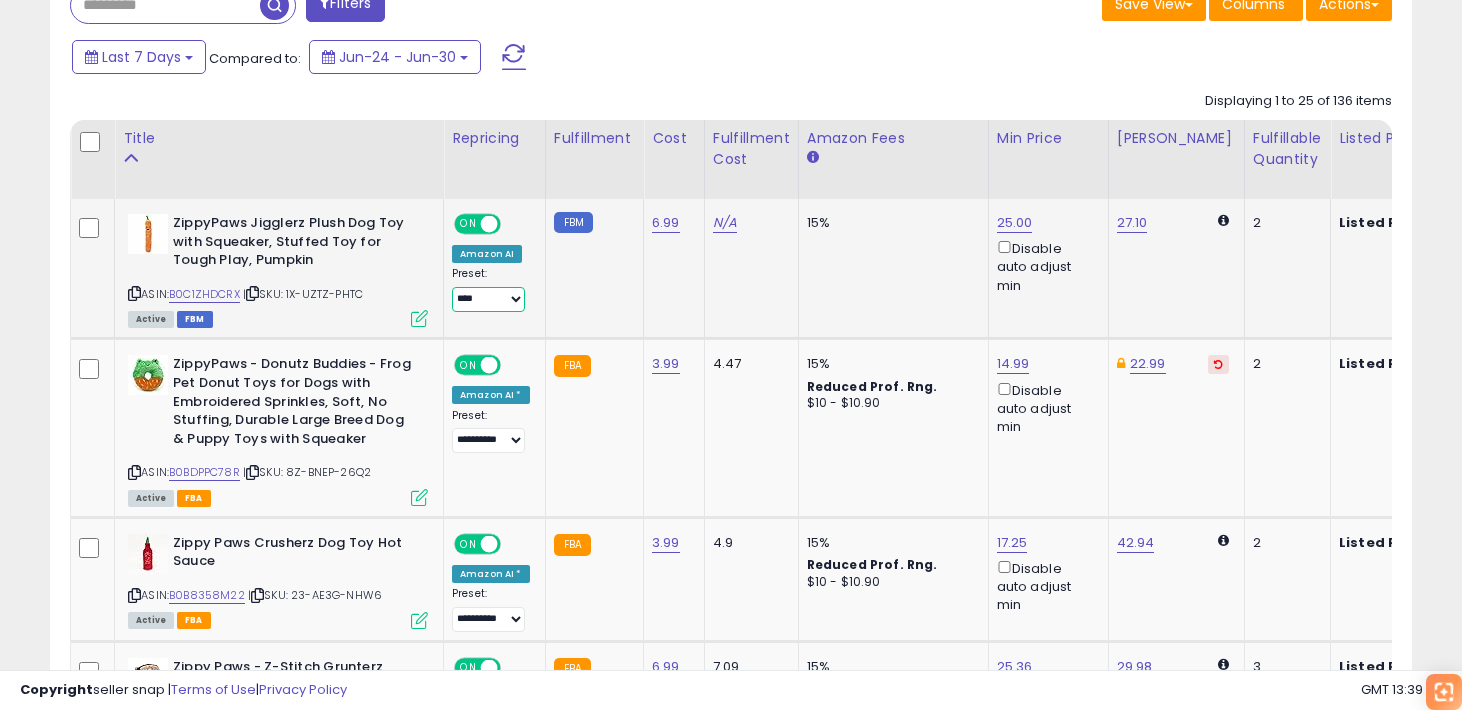 select on "*********" 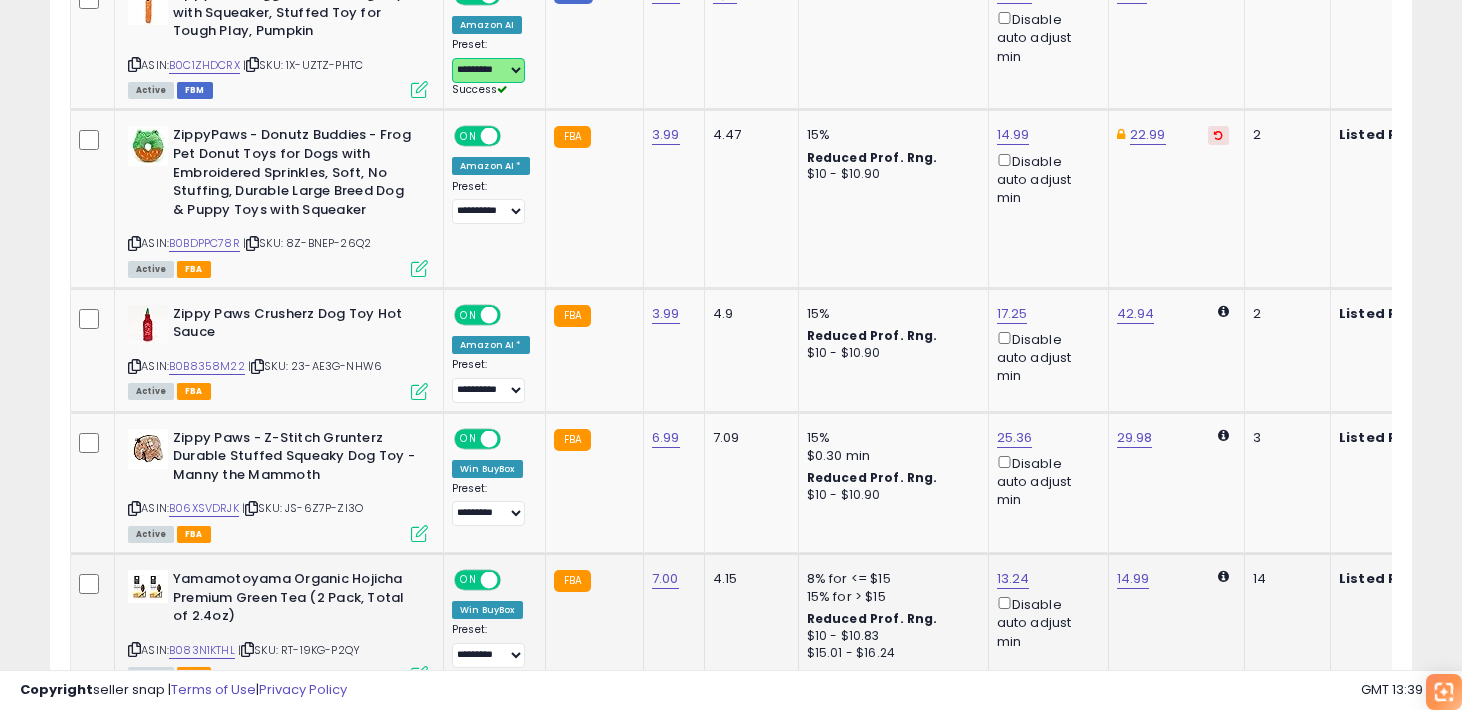 scroll, scrollTop: 963, scrollLeft: 0, axis: vertical 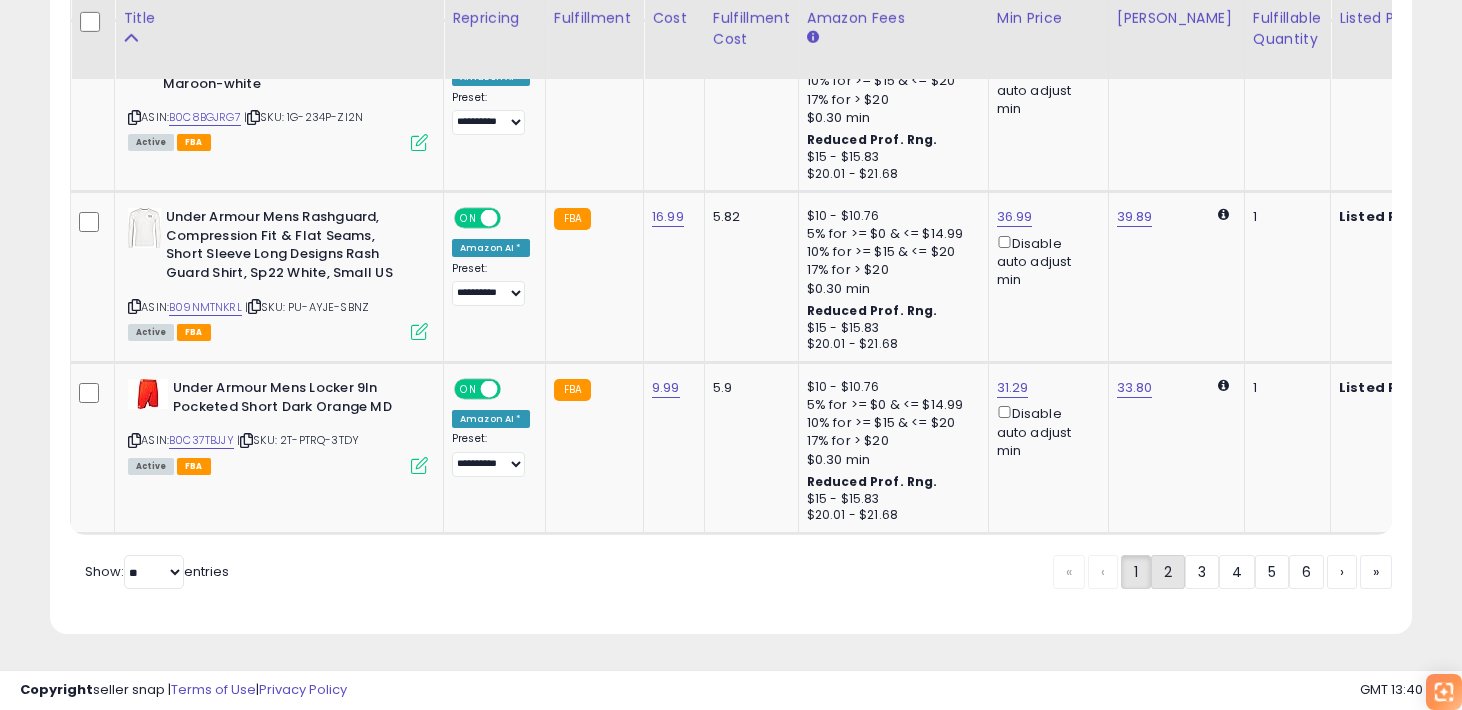 click on "2" 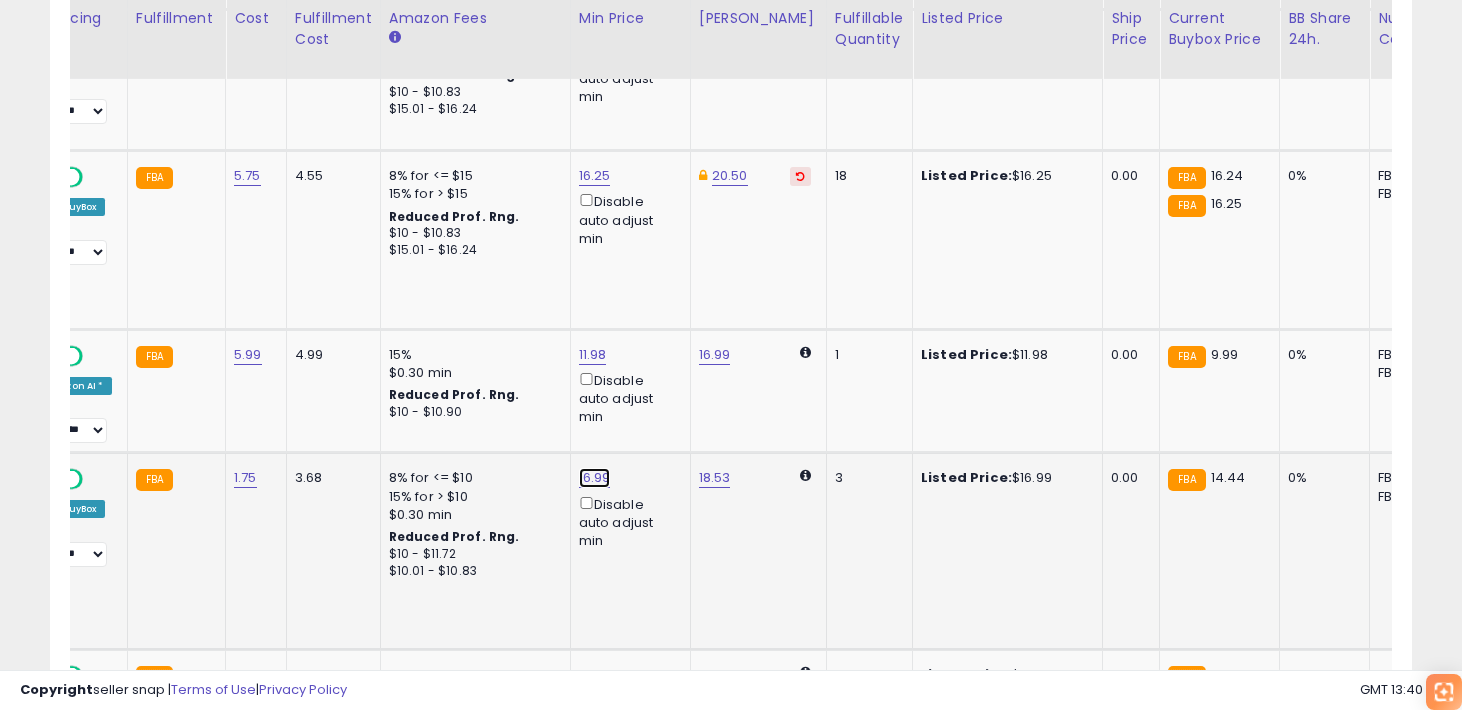 click on "16.99" at bounding box center [597, -2308] 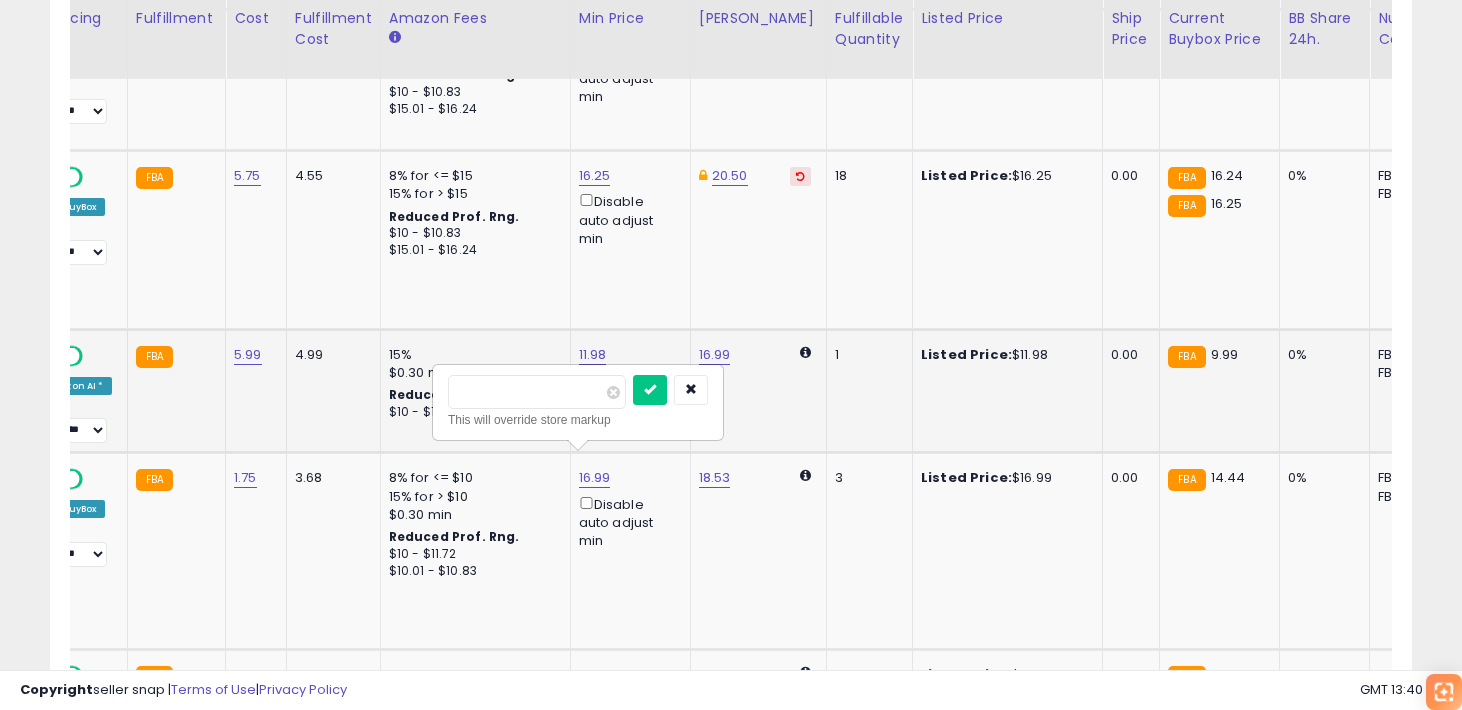 drag, startPoint x: 514, startPoint y: 386, endPoint x: 400, endPoint y: 391, distance: 114.1096 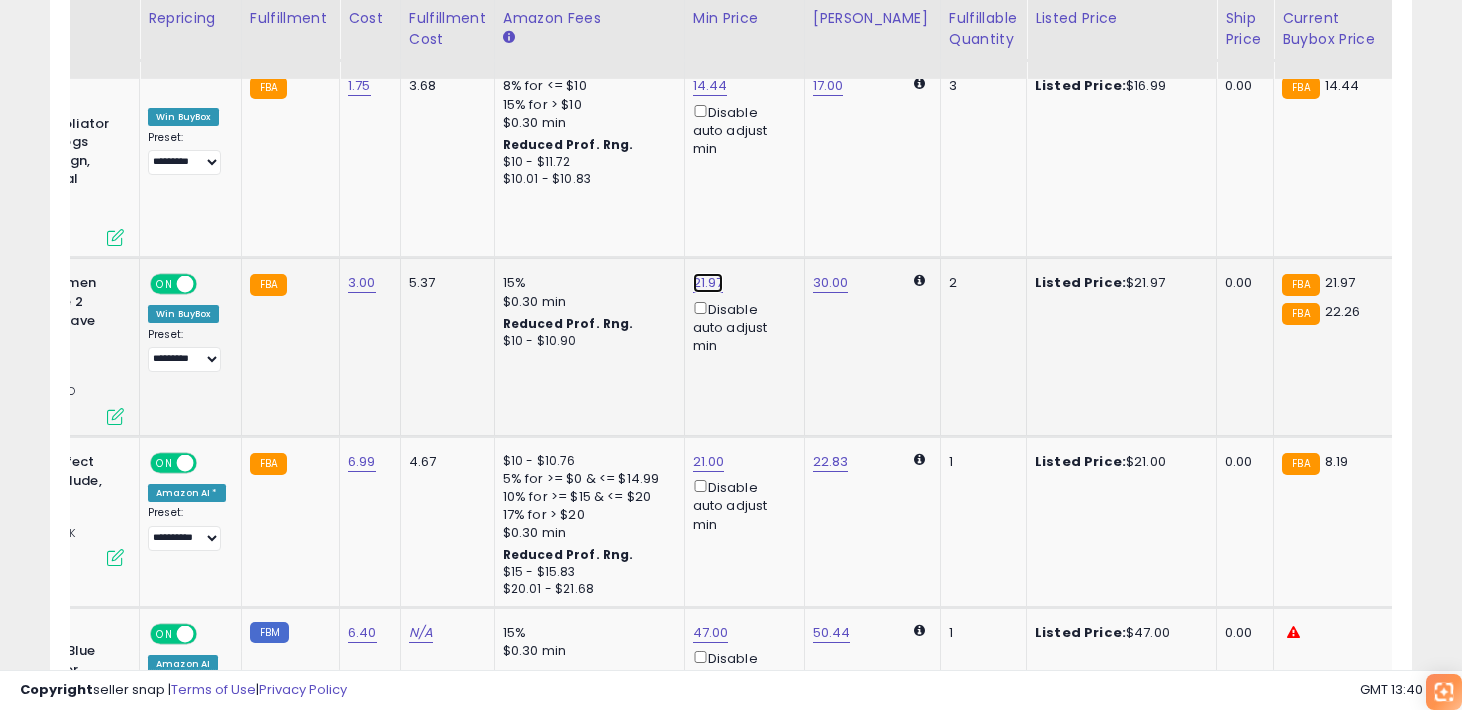 click on "21.97" at bounding box center (711, -2700) 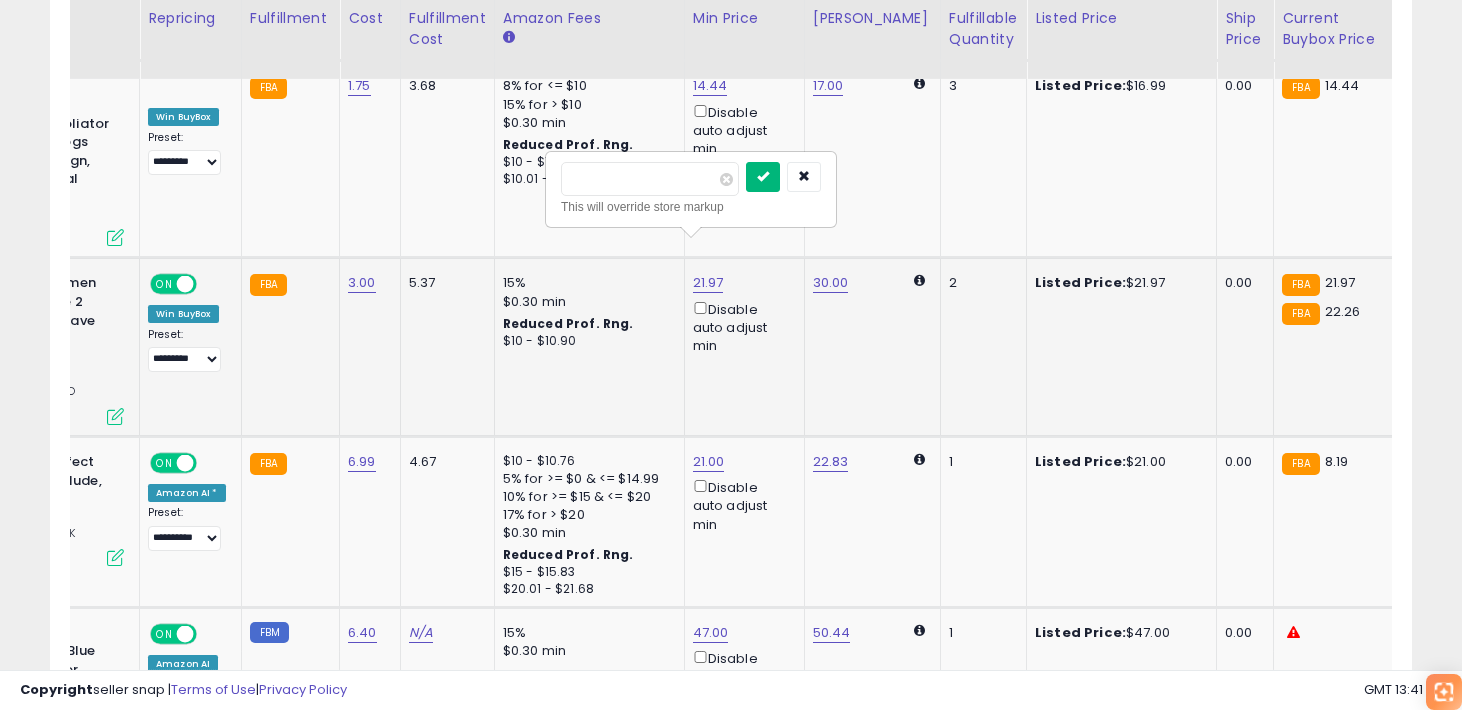 drag, startPoint x: 592, startPoint y: 183, endPoint x: 785, endPoint y: 177, distance: 193.09325 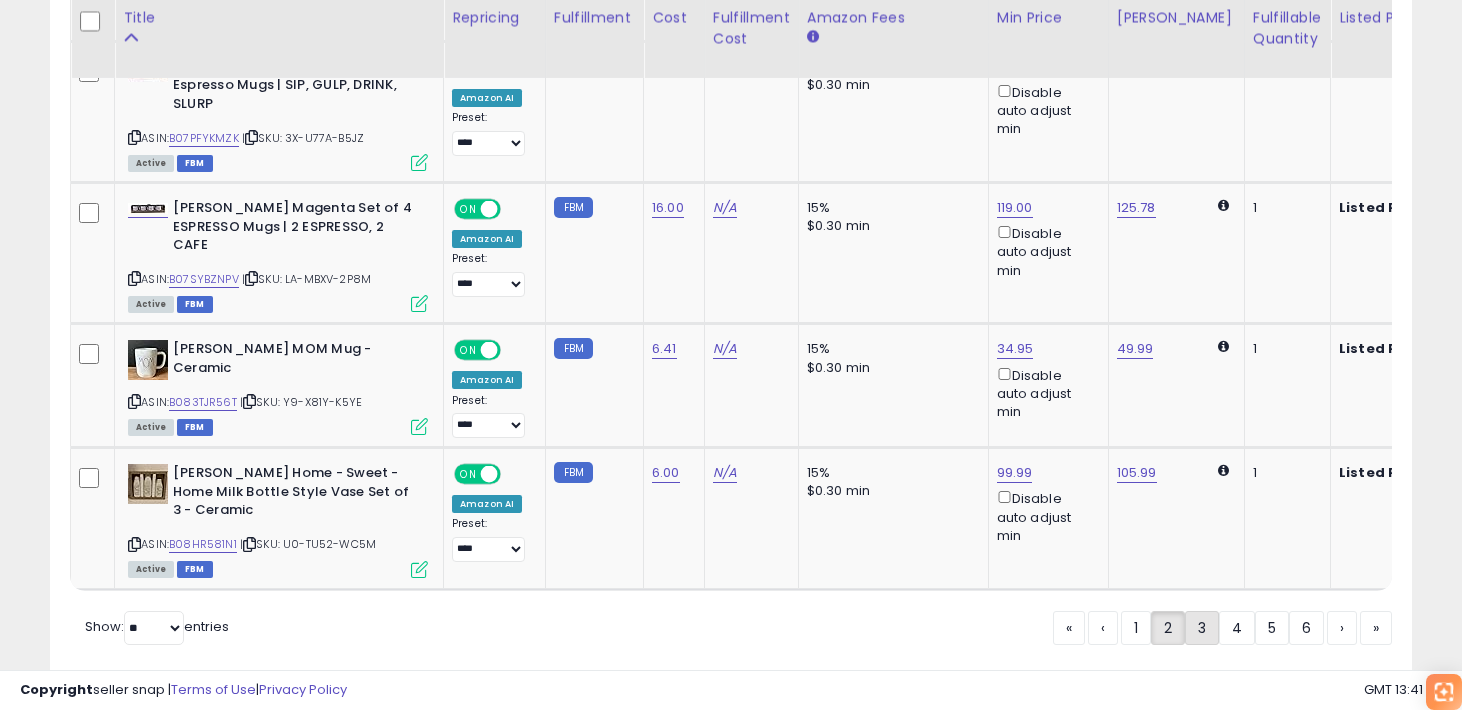 click on "3" 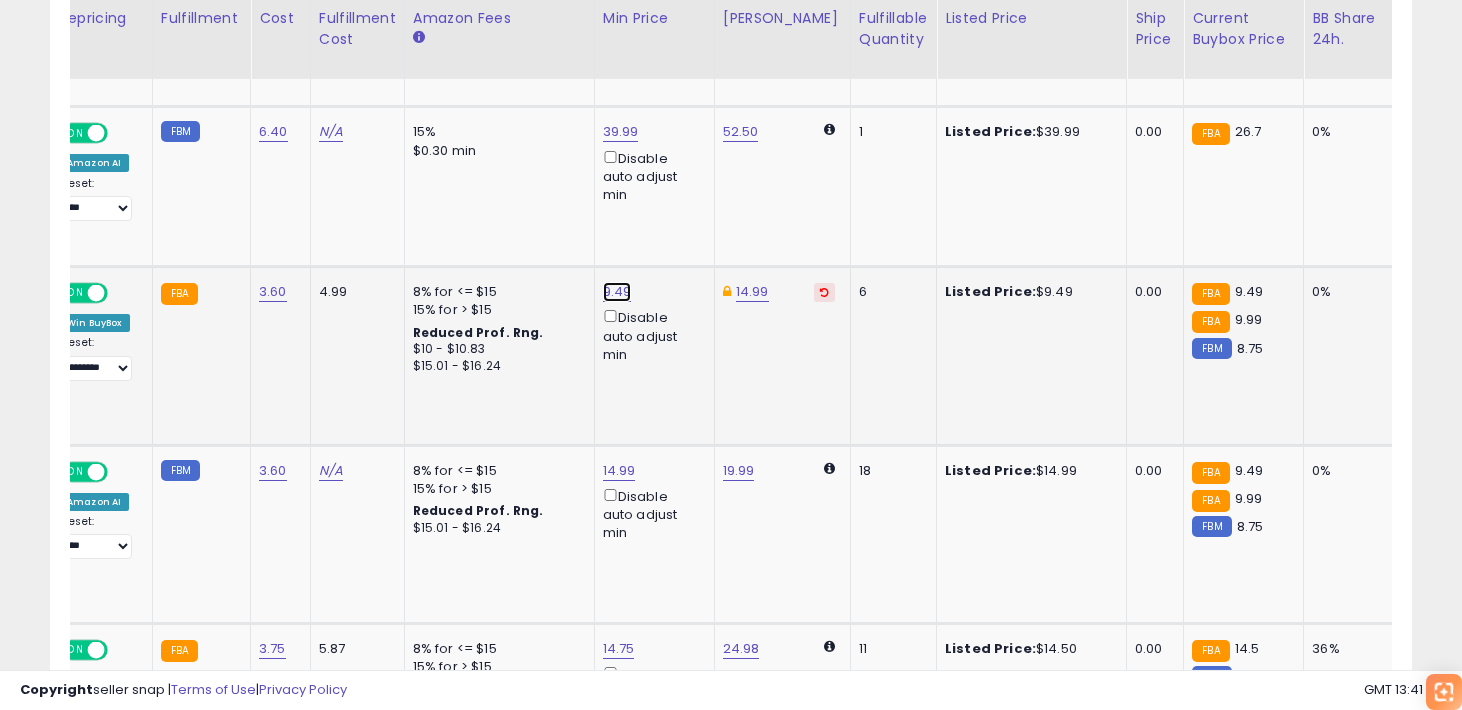 click on "9.49" at bounding box center (621, -169) 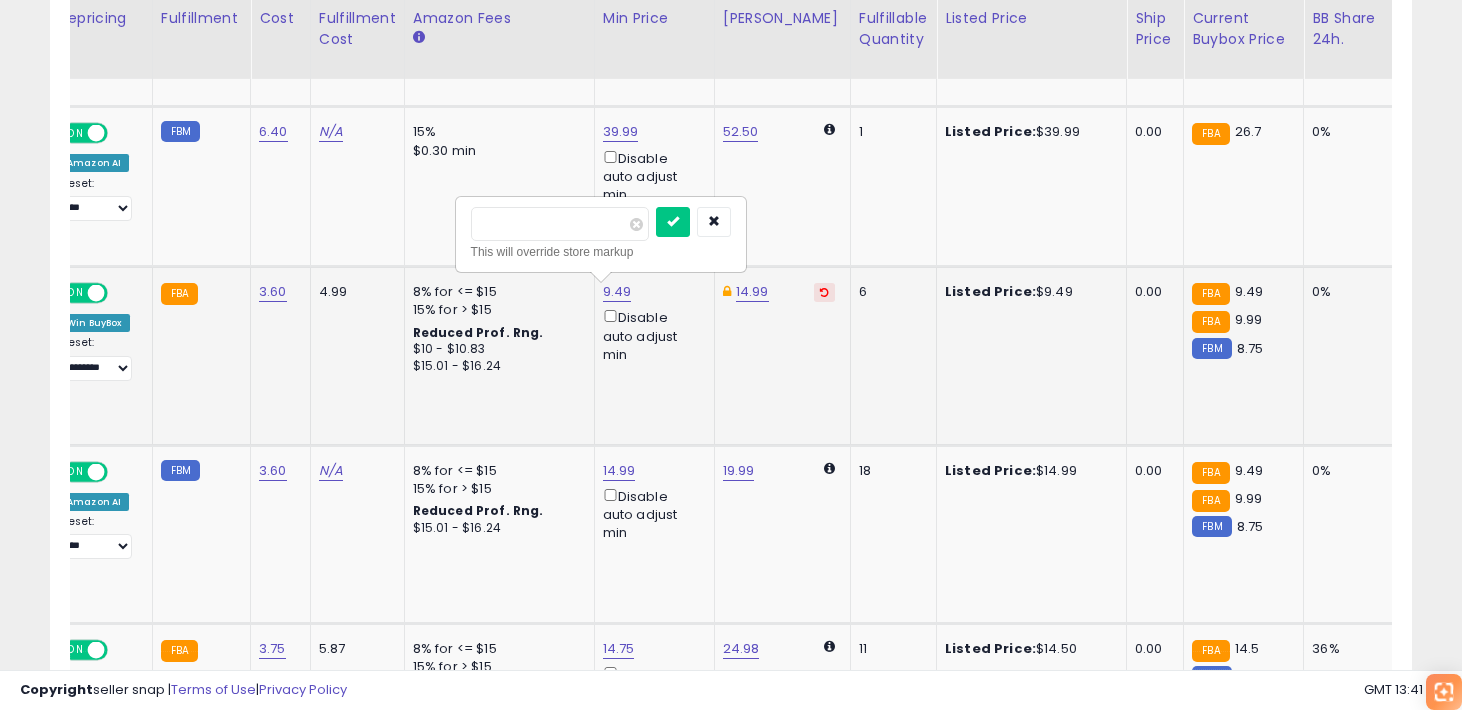 type on "****" 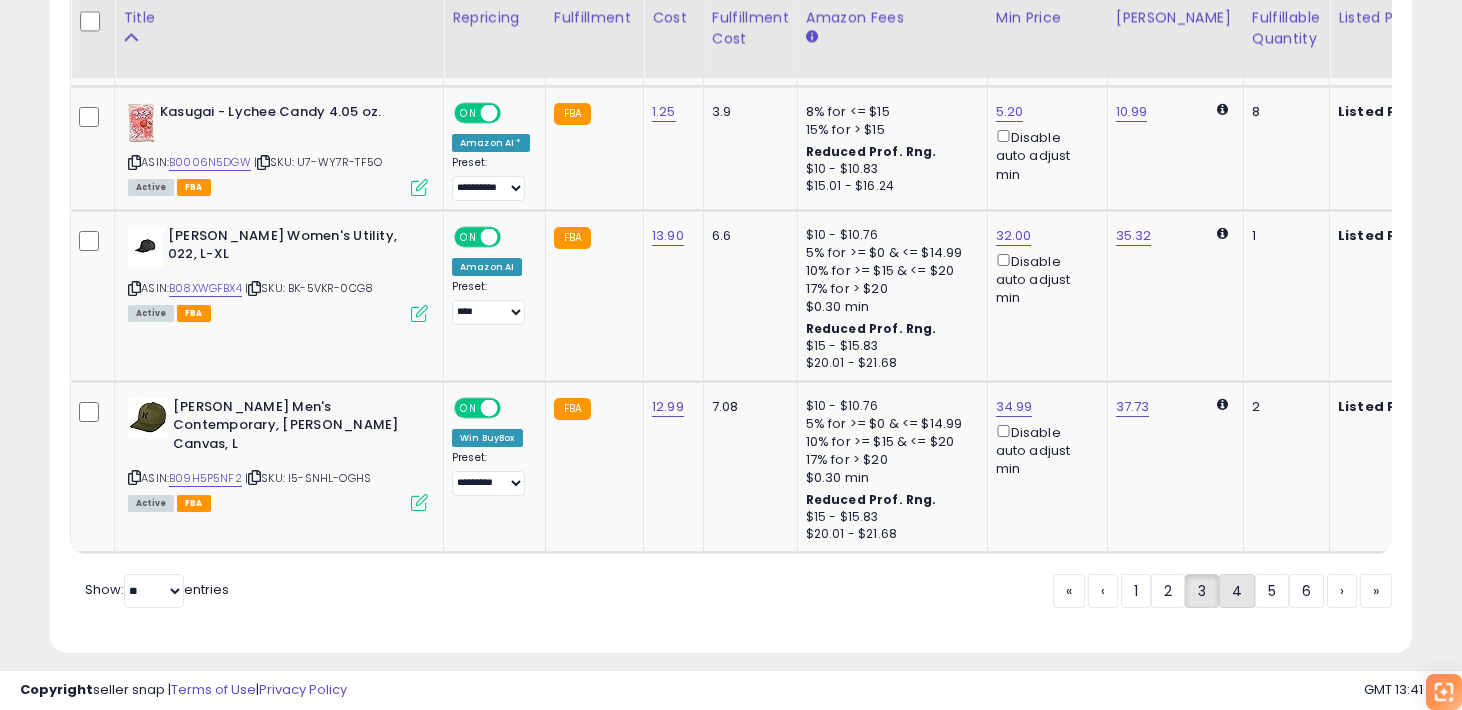 click on "4" 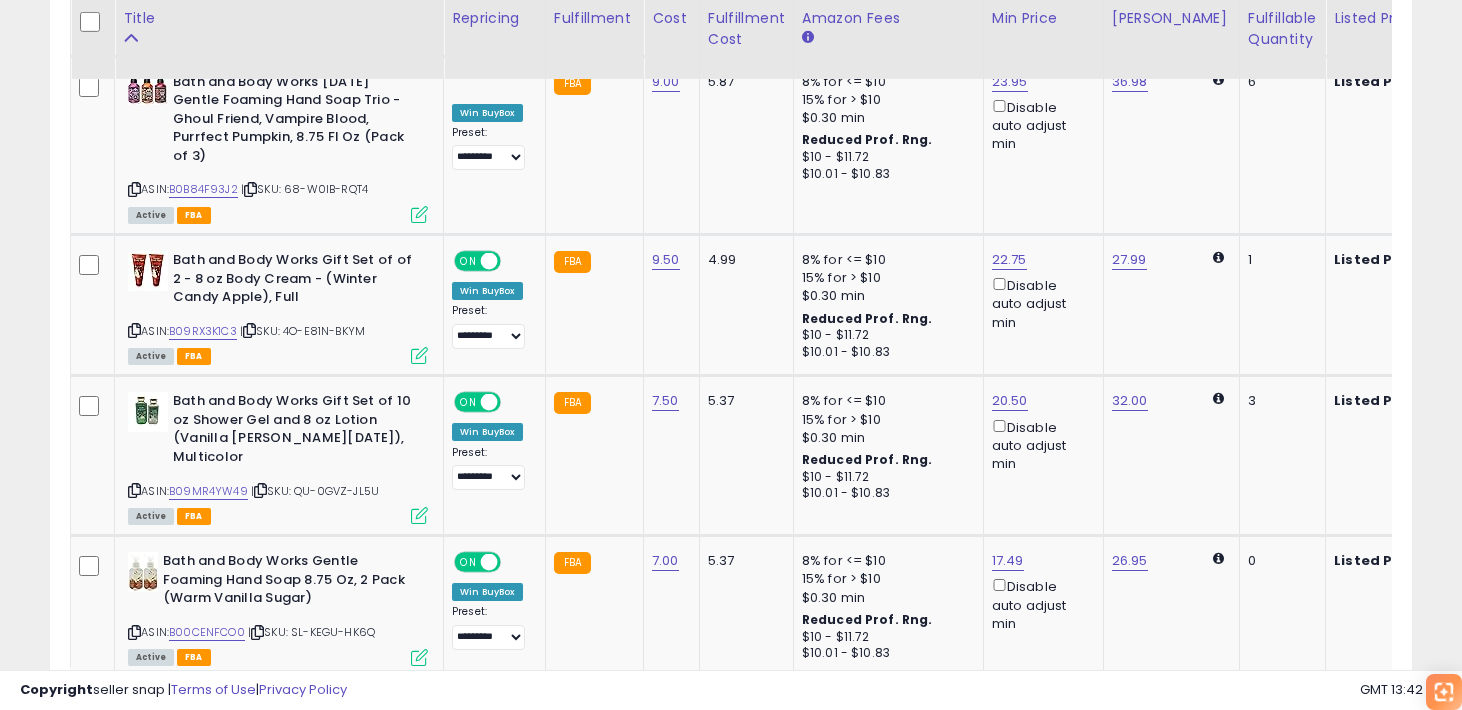 click on "5" 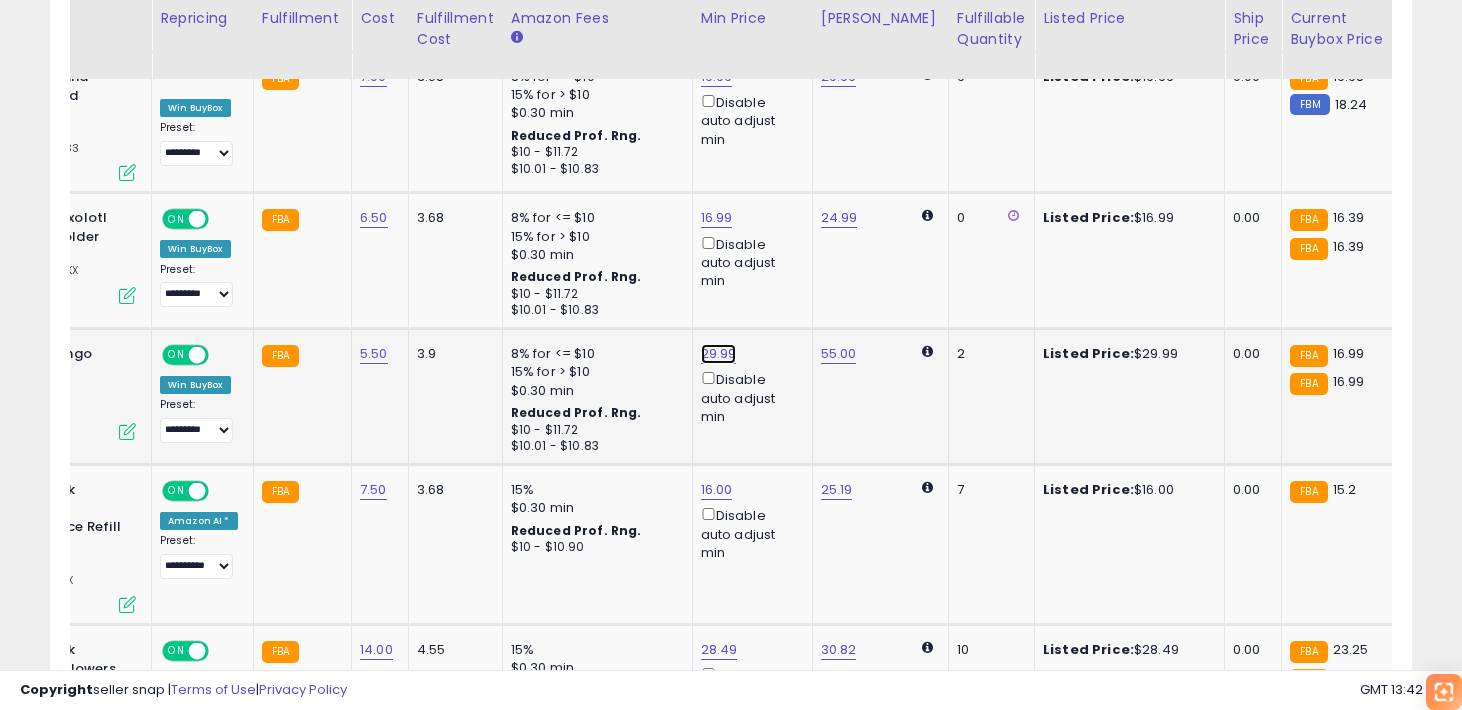 click on "29.99" at bounding box center [718, -83] 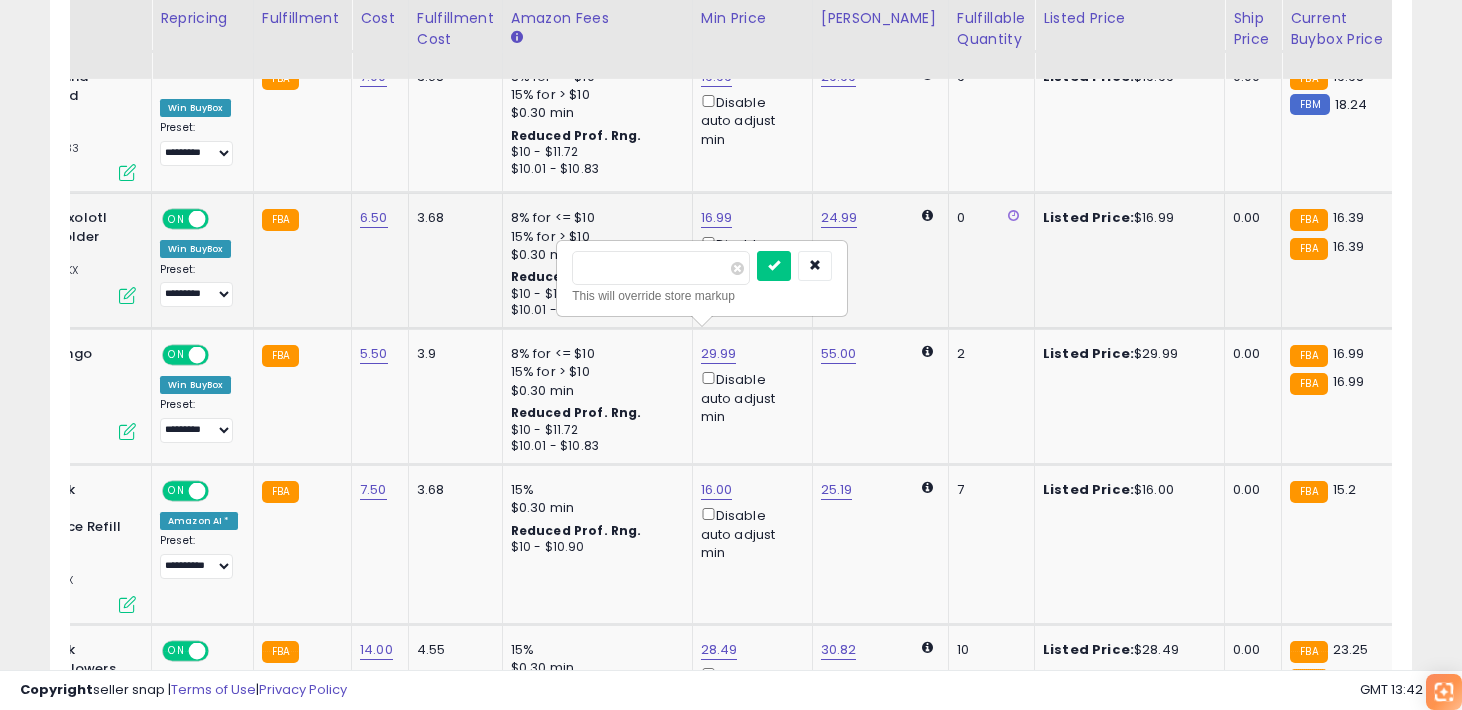 drag, startPoint x: 631, startPoint y: 268, endPoint x: 503, endPoint y: 268, distance: 128 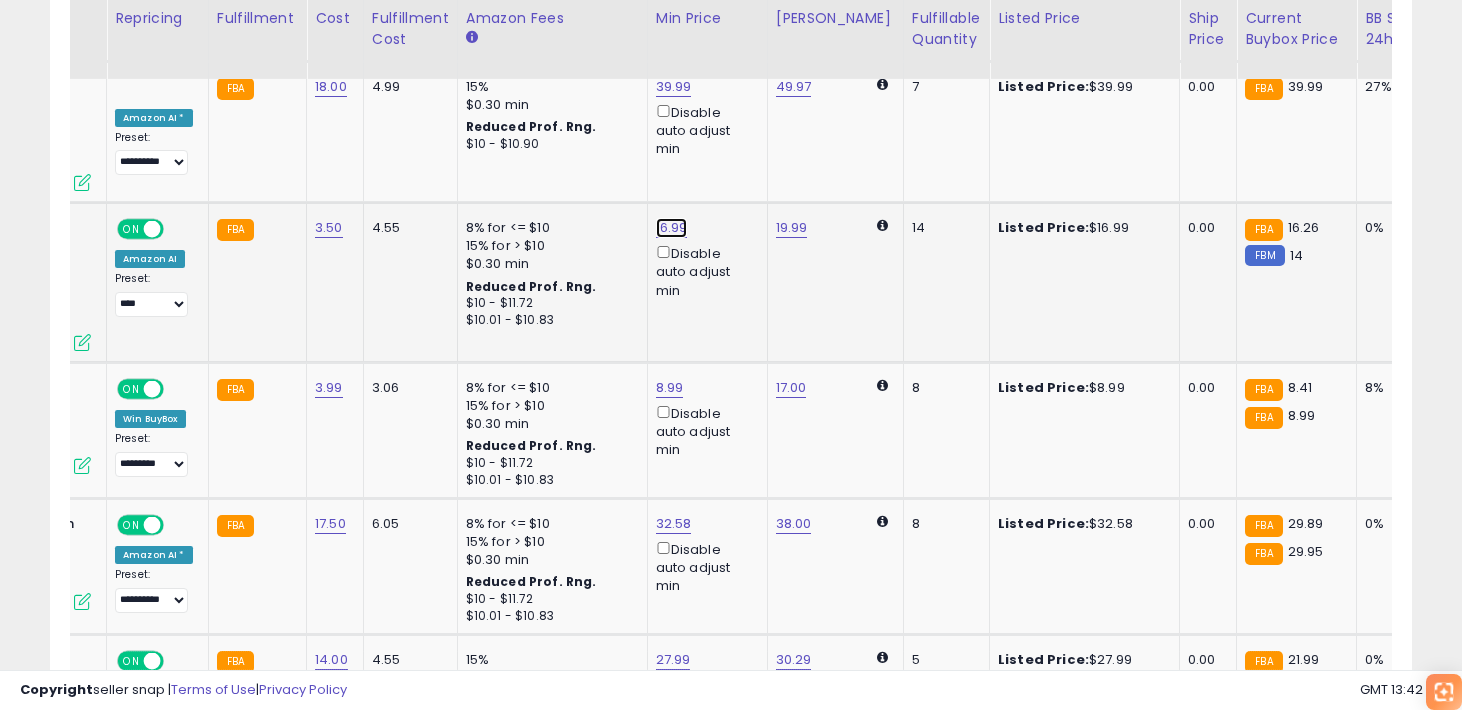 click on "16.99" at bounding box center [673, -2073] 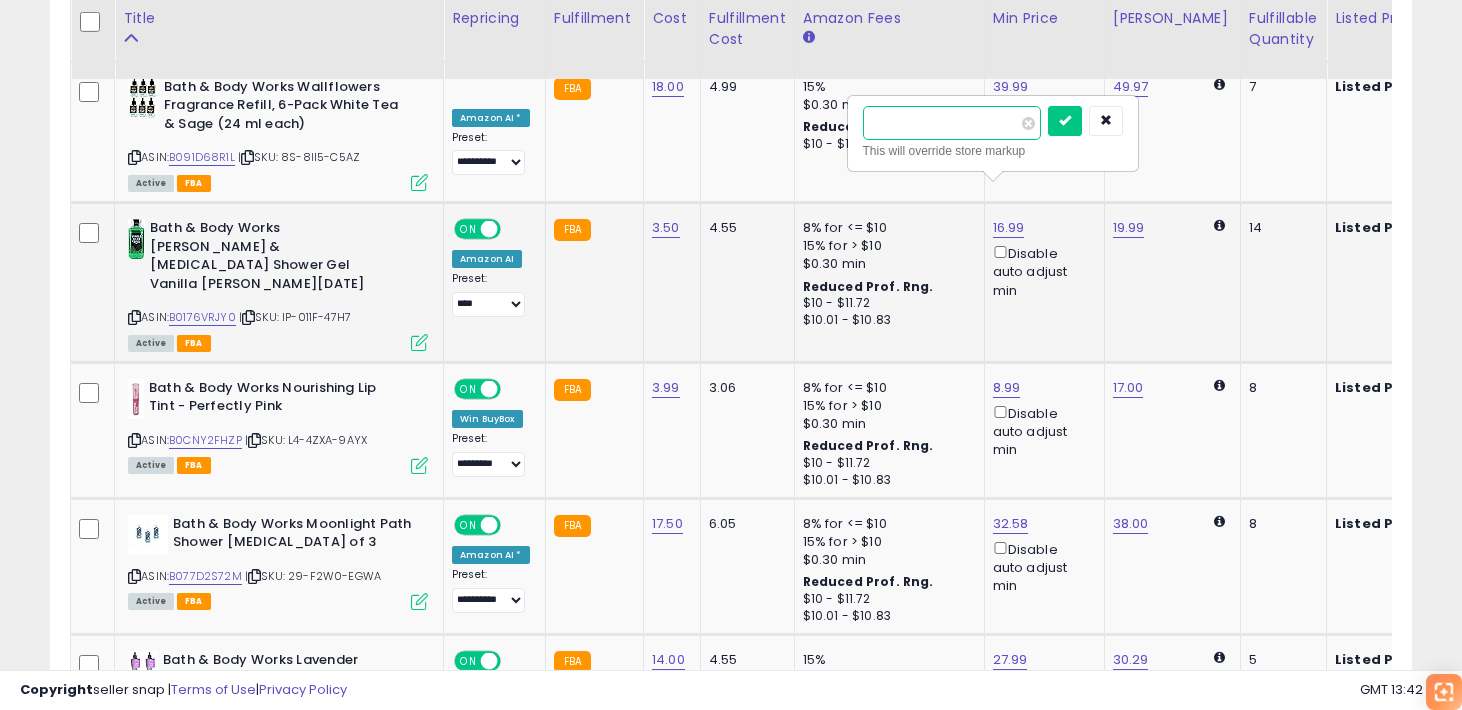 drag, startPoint x: 900, startPoint y: 117, endPoint x: 953, endPoint y: 117, distance: 53 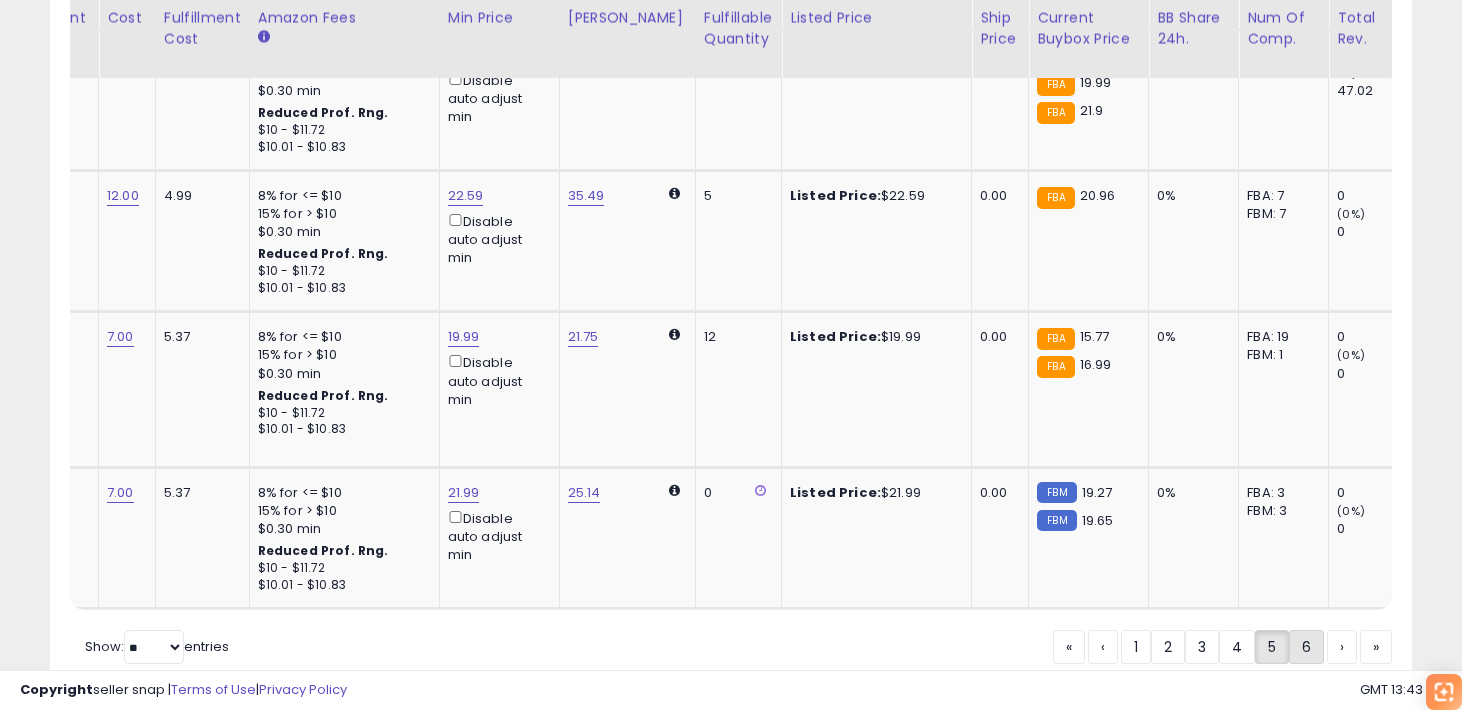 click on "6" 